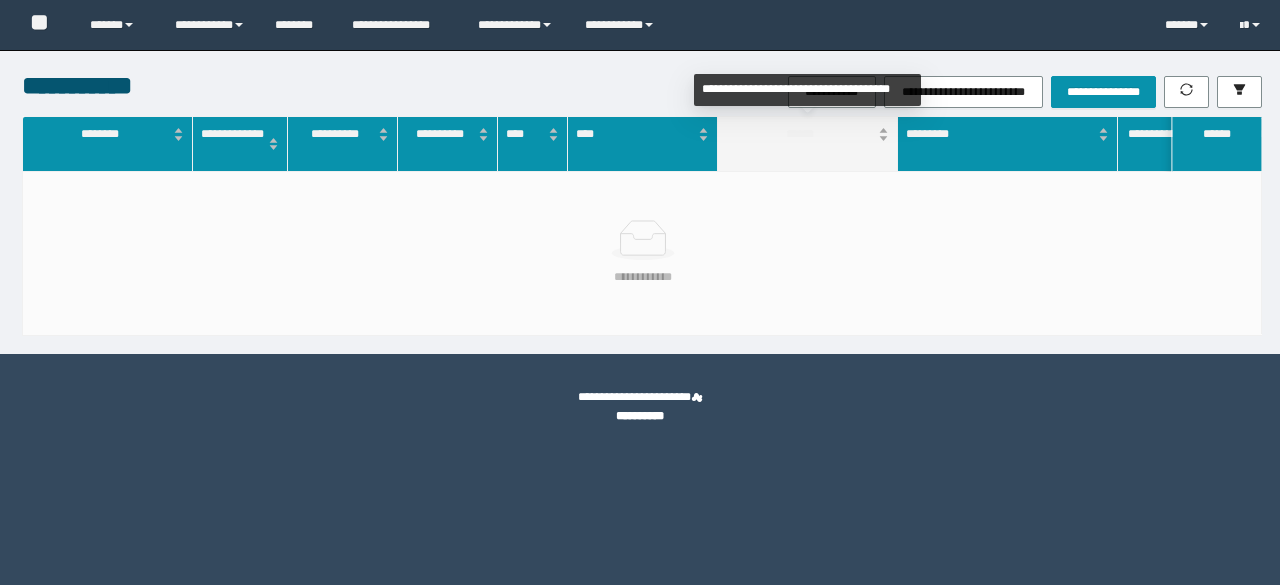 scroll, scrollTop: 0, scrollLeft: 0, axis: both 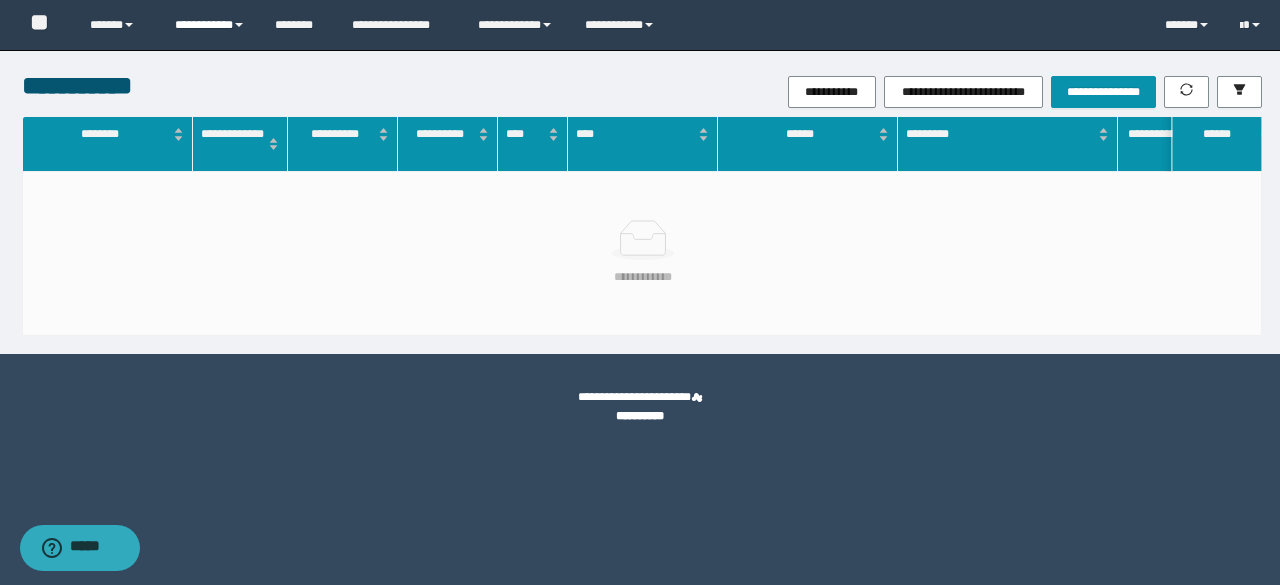 click on "**********" at bounding box center [210, 25] 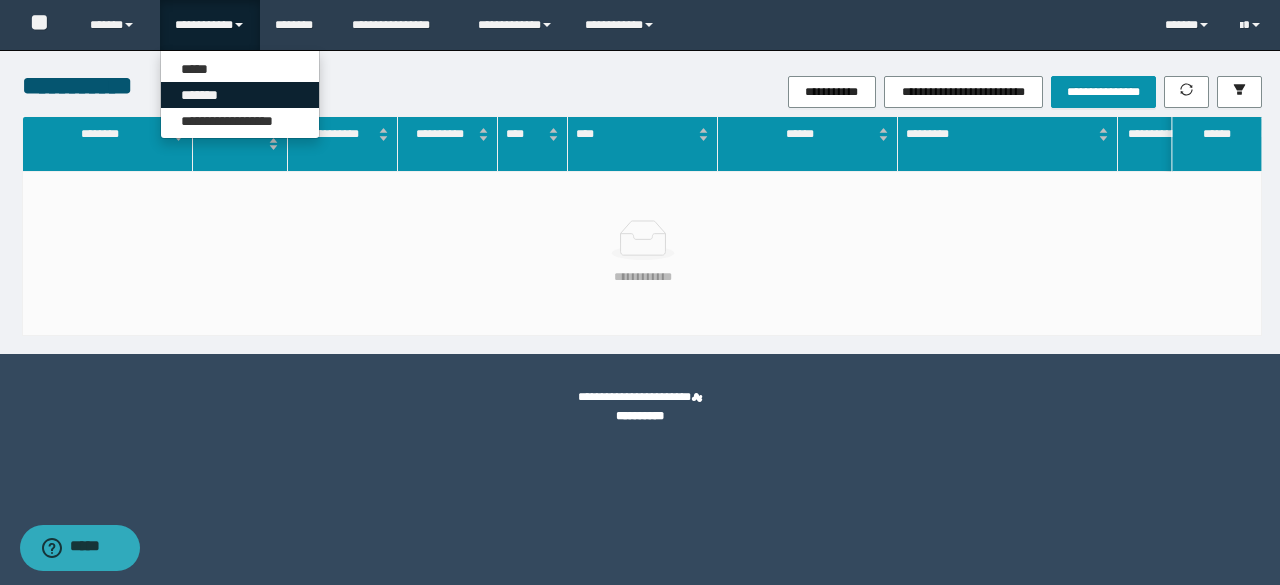 click on "*******" at bounding box center [240, 95] 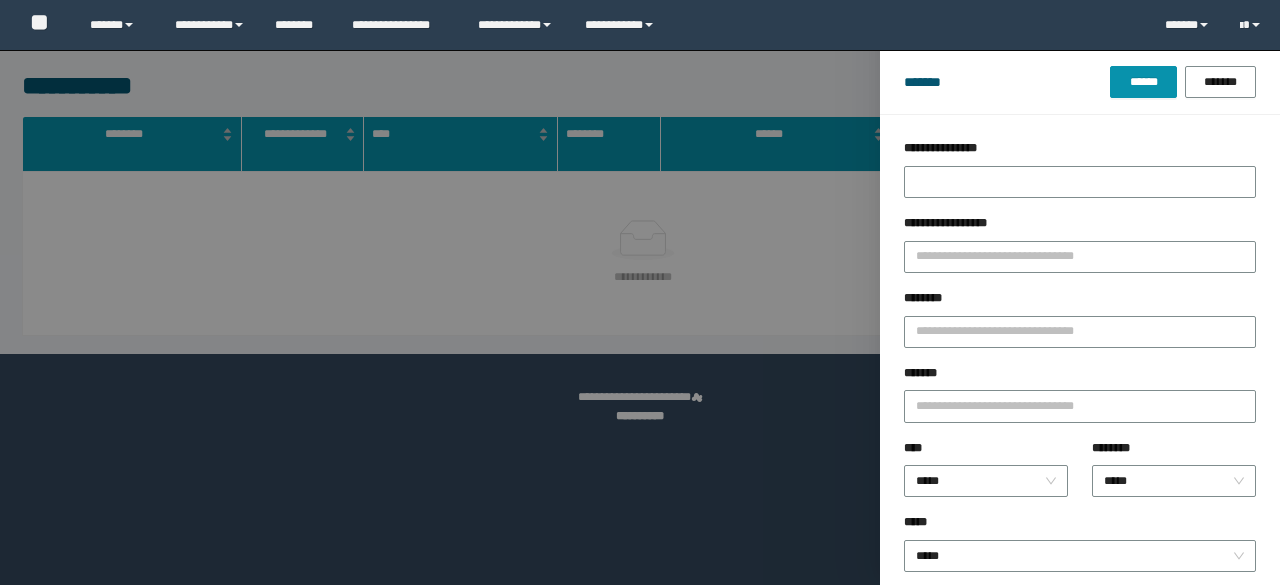 scroll, scrollTop: 0, scrollLeft: 0, axis: both 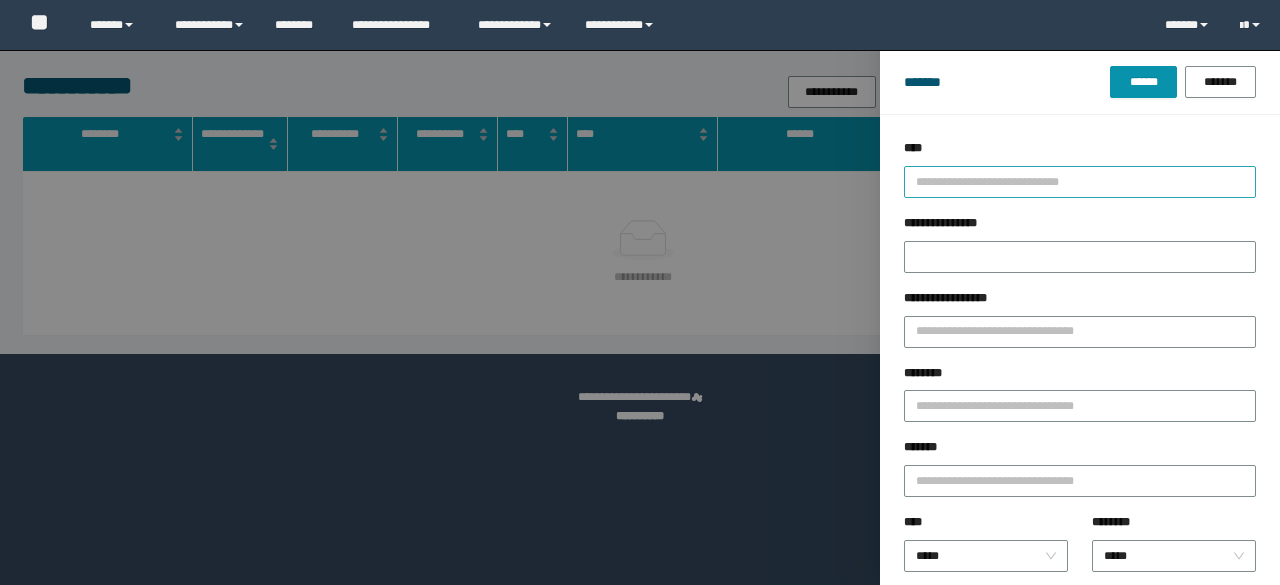 click at bounding box center [1071, 181] 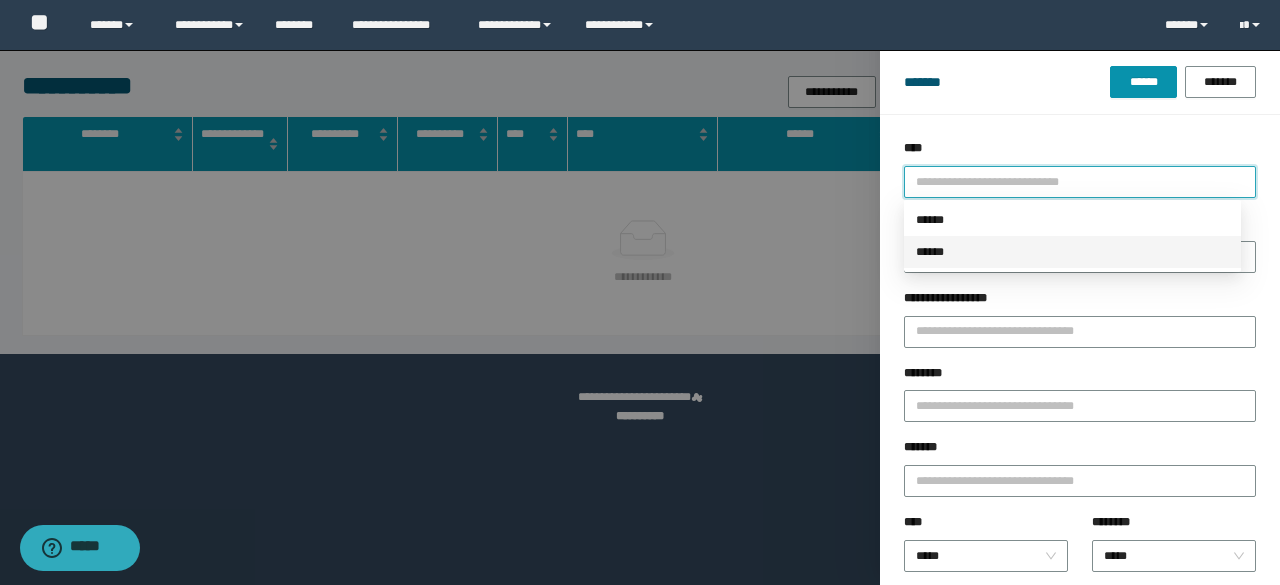 click on "******" at bounding box center (1072, 220) 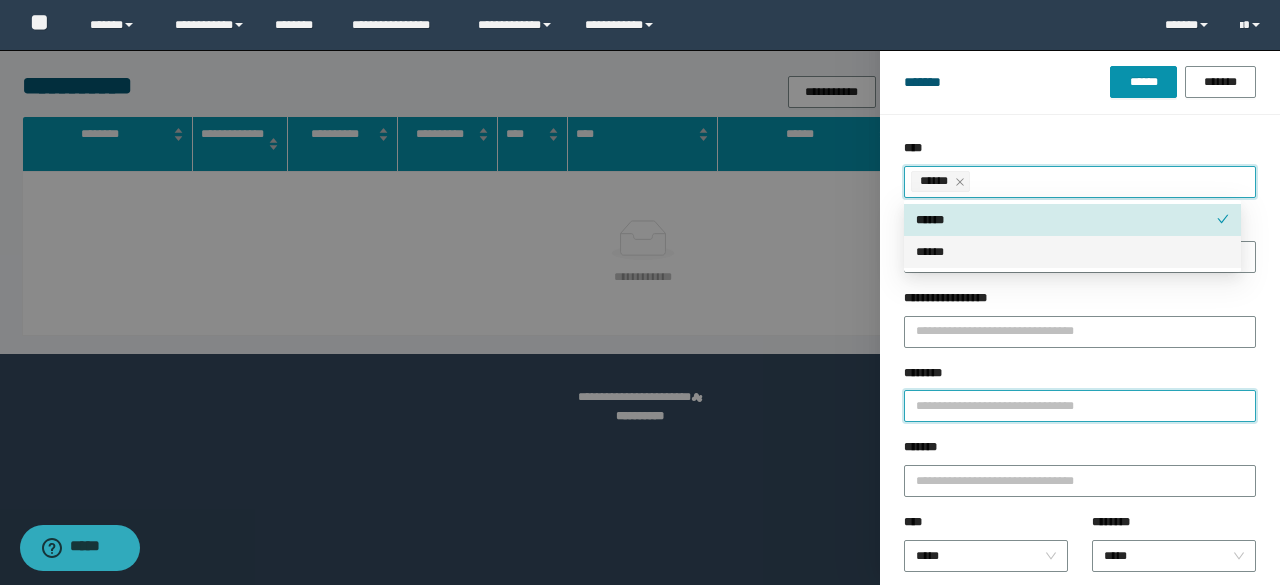 click on "********" at bounding box center (1080, 406) 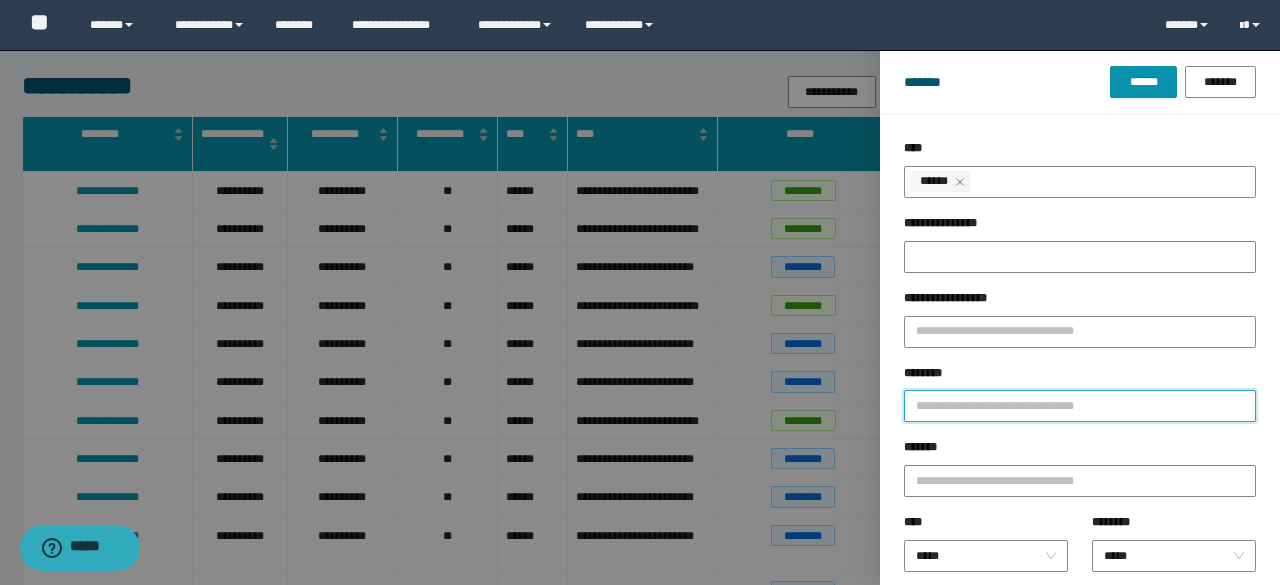 paste on "********" 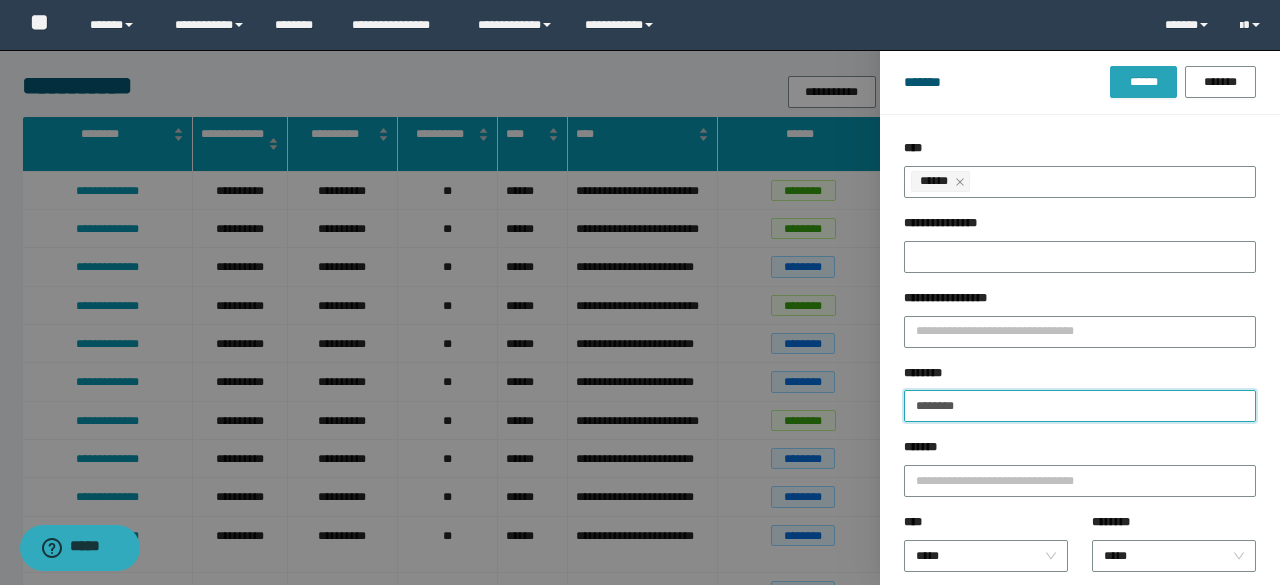 type on "********" 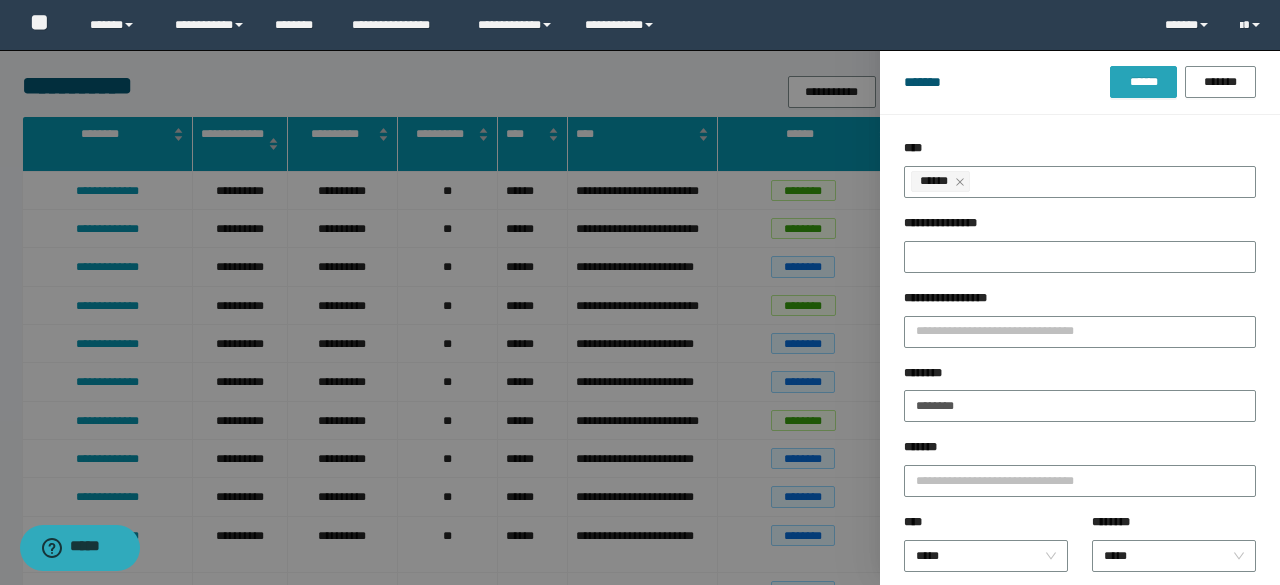 click on "******" at bounding box center (1143, 82) 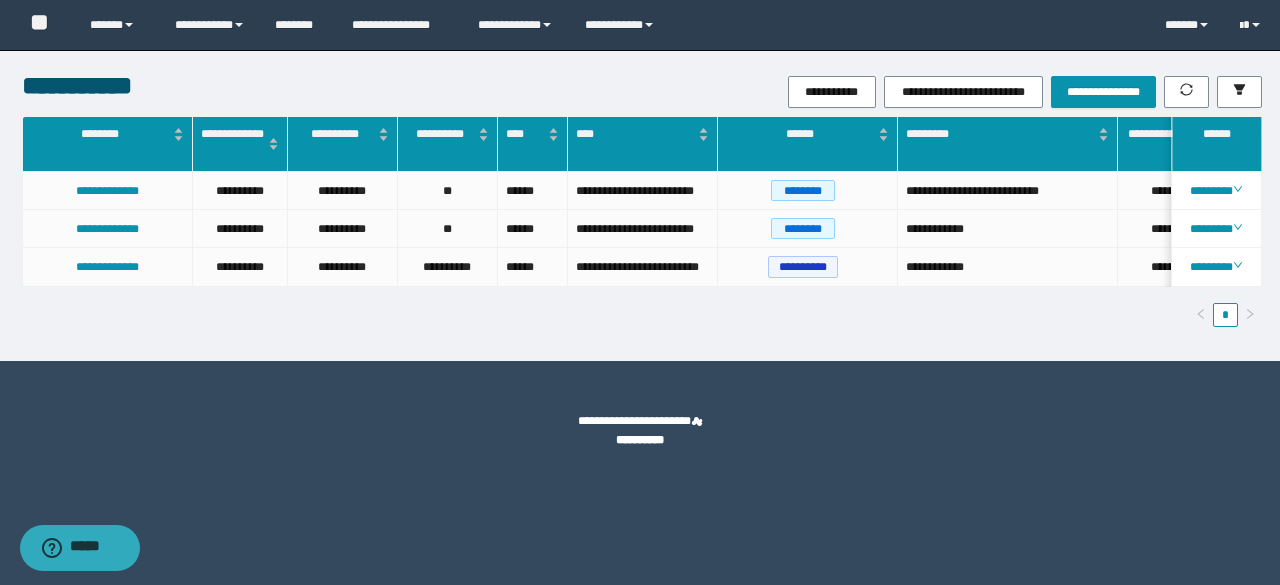 drag, startPoint x: 662, startPoint y: 319, endPoint x: 862, endPoint y: 327, distance: 200.15994 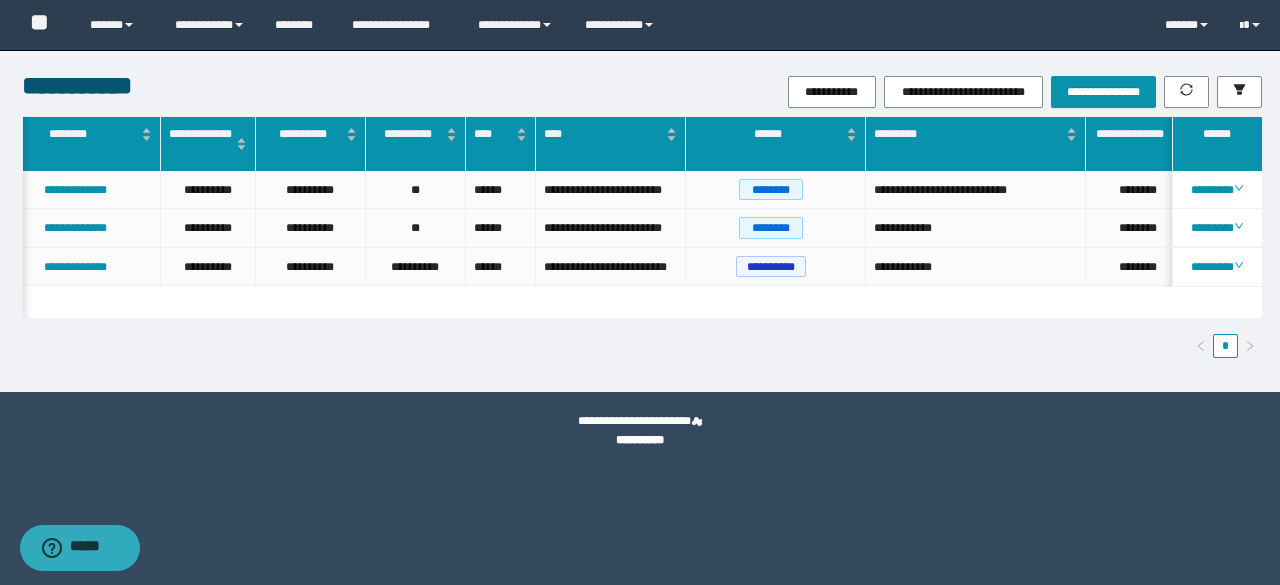 scroll, scrollTop: 0, scrollLeft: 387, axis: horizontal 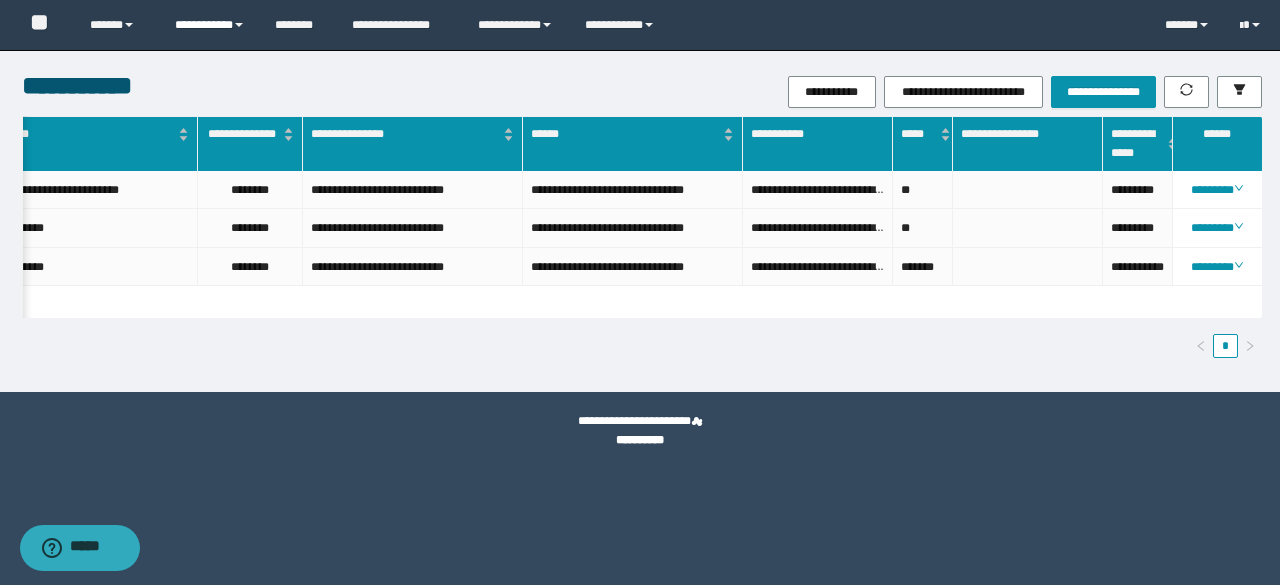 click on "**********" at bounding box center [210, 25] 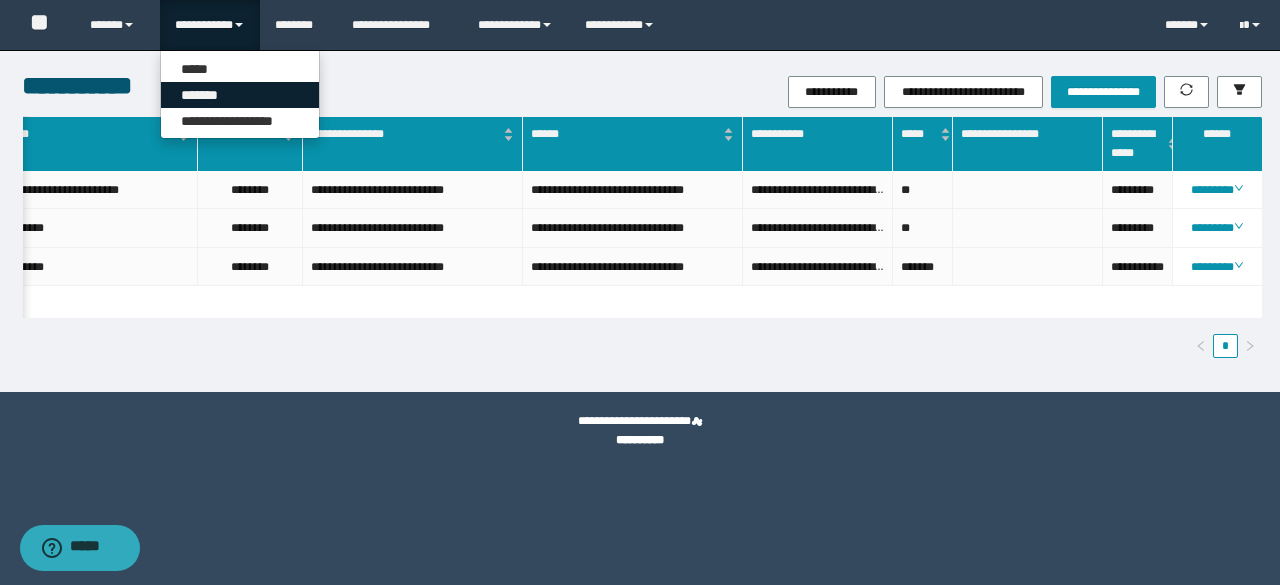click on "*******" at bounding box center (240, 95) 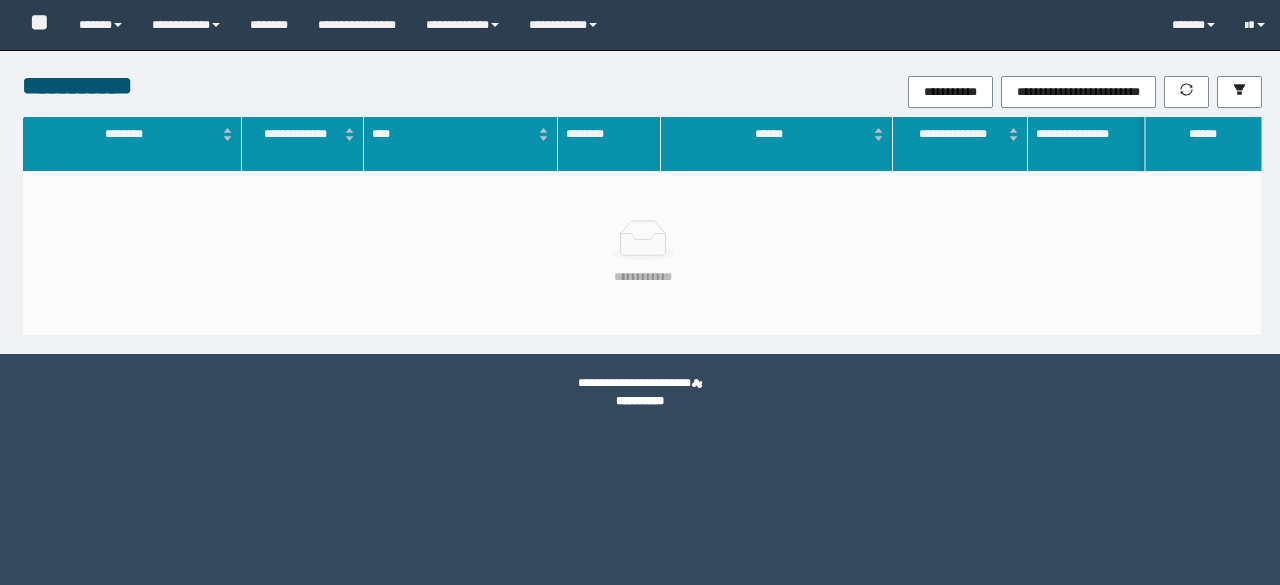 click at bounding box center [1239, 92] 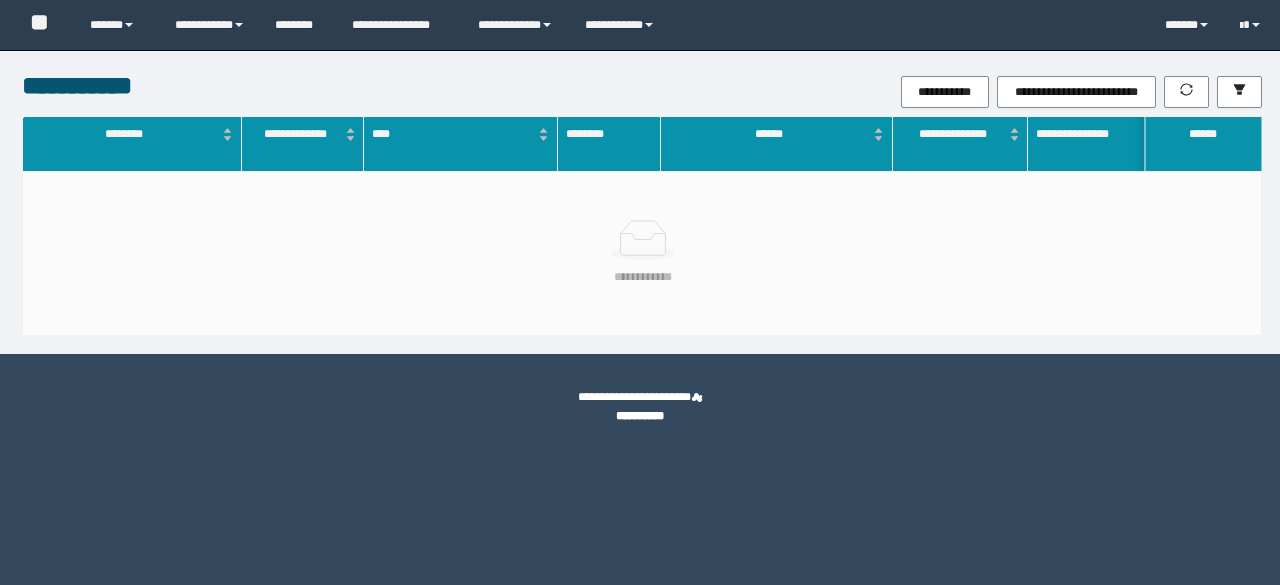 scroll, scrollTop: 0, scrollLeft: 0, axis: both 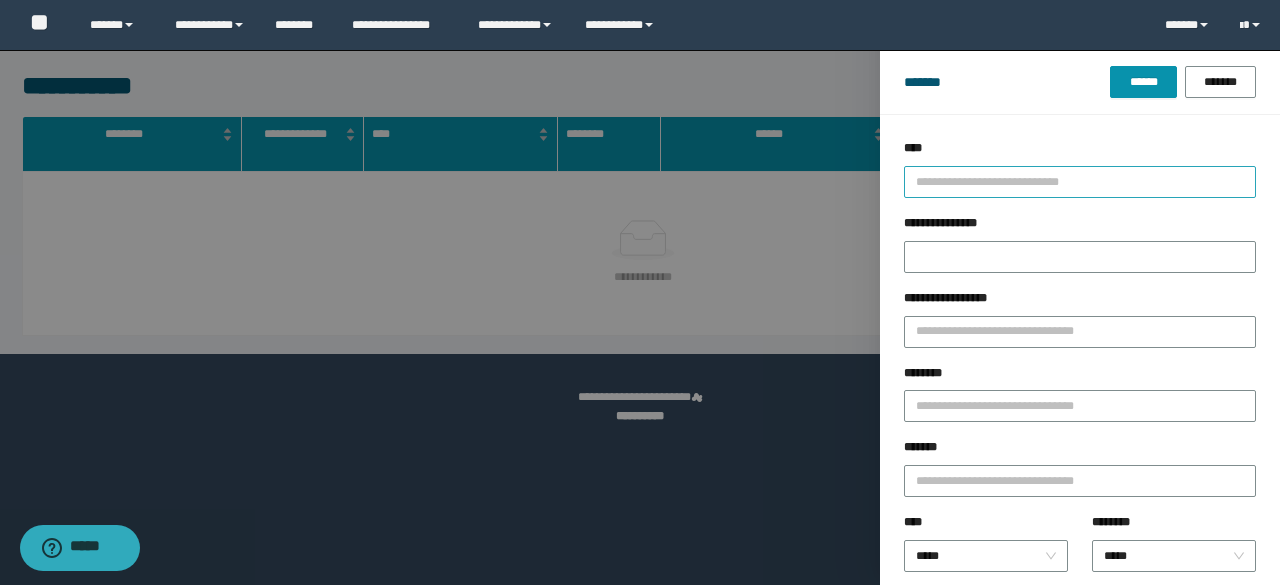 click at bounding box center (1071, 181) 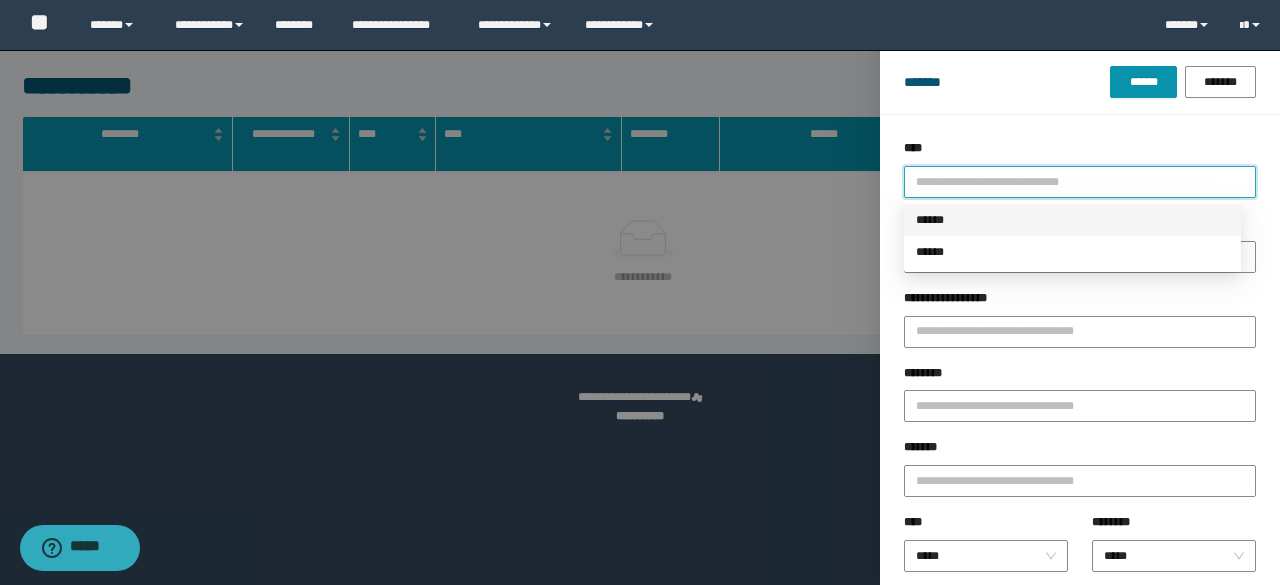 click on "******" at bounding box center [1072, 220] 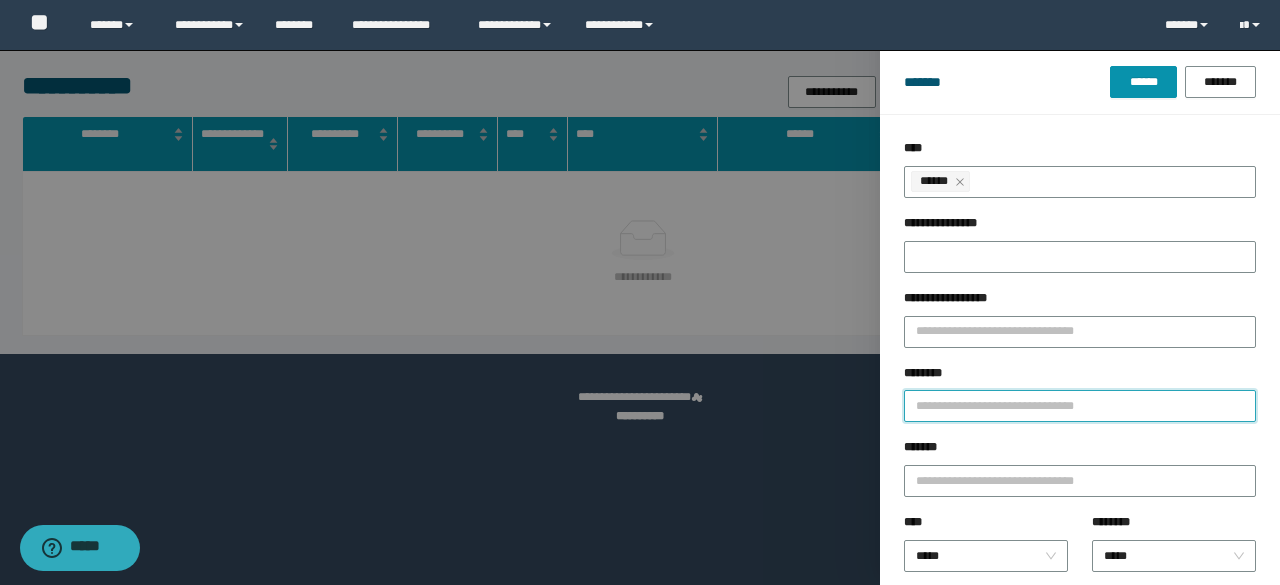 click on "********" at bounding box center (1080, 406) 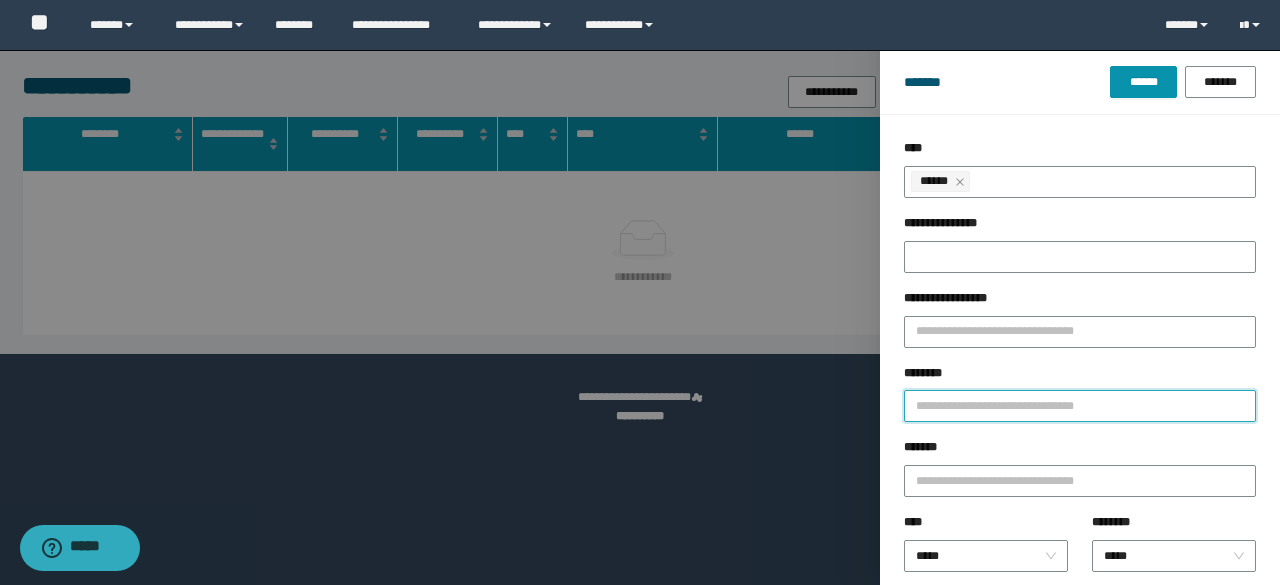 paste on "********" 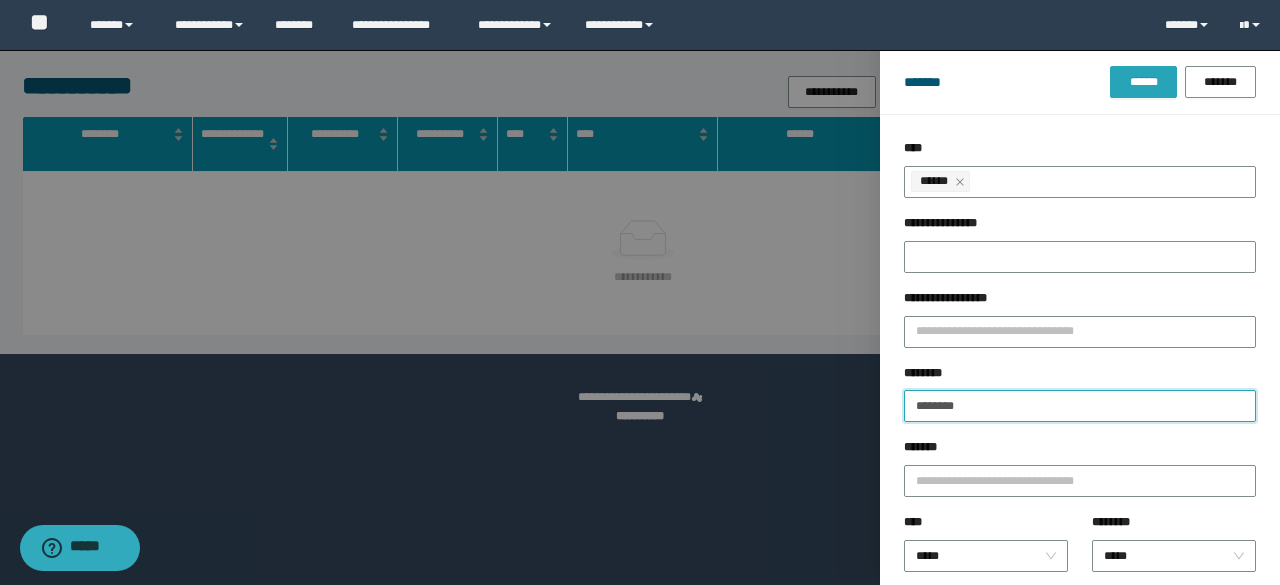 type on "********" 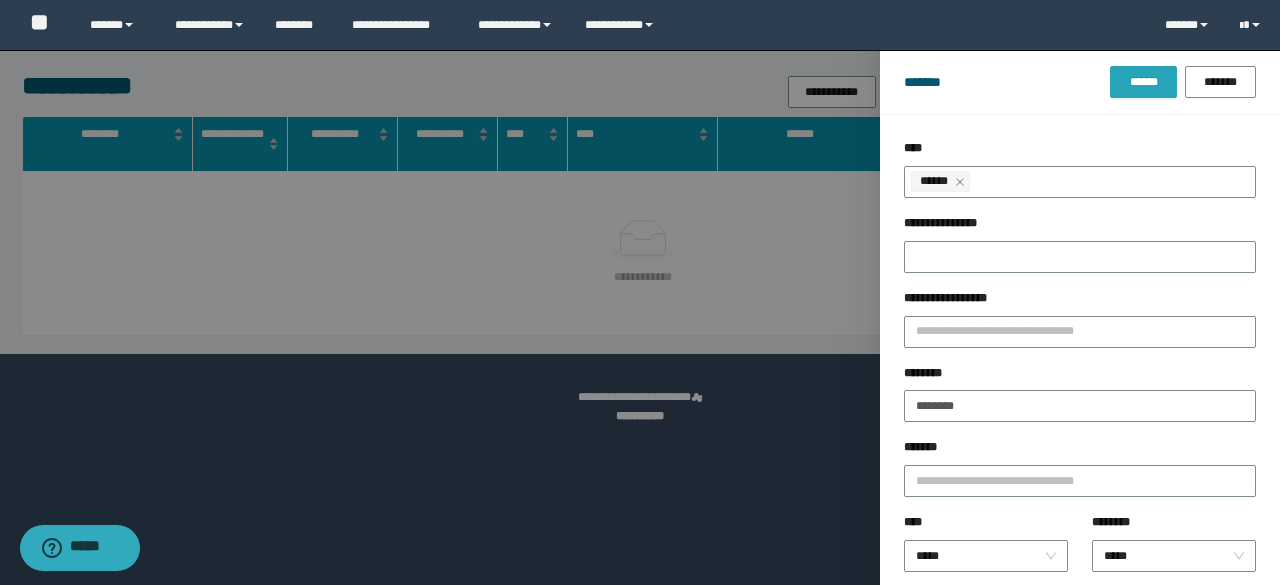 click on "******" at bounding box center [1143, 82] 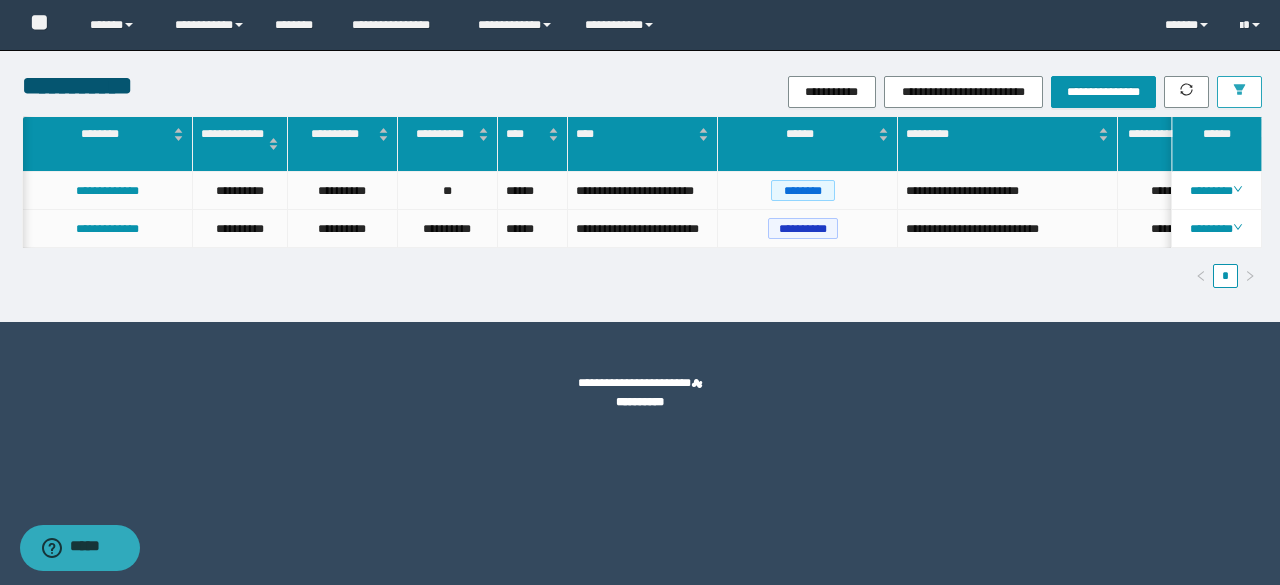 scroll, scrollTop: 0, scrollLeft: 354, axis: horizontal 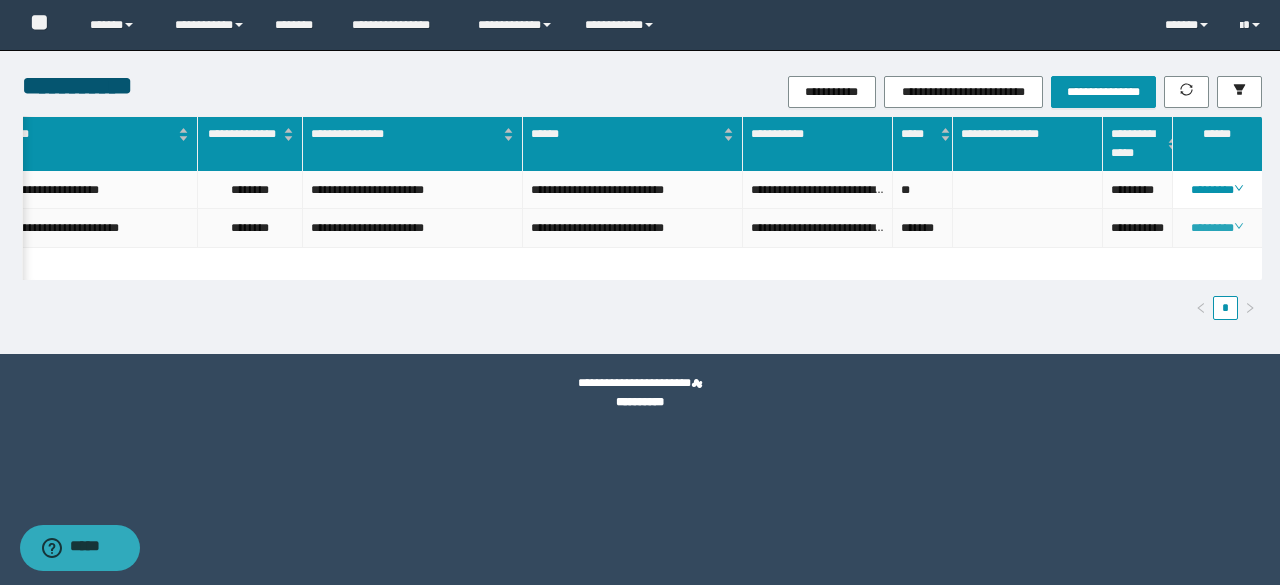 click on "********" at bounding box center (1216, 228) 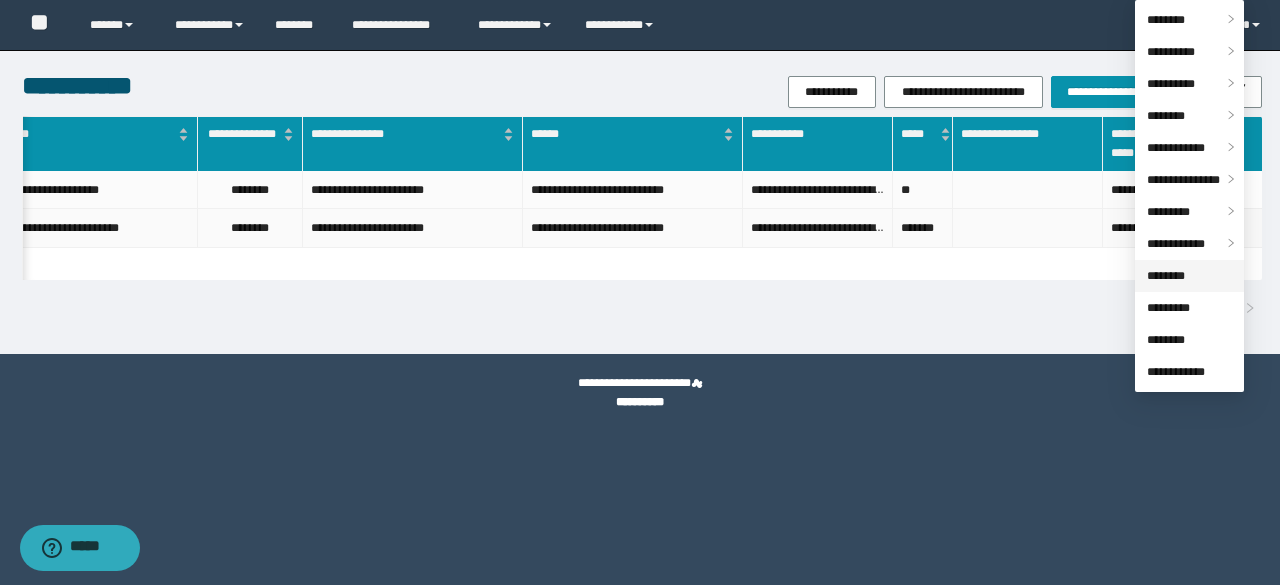 click on "********" at bounding box center [1166, 276] 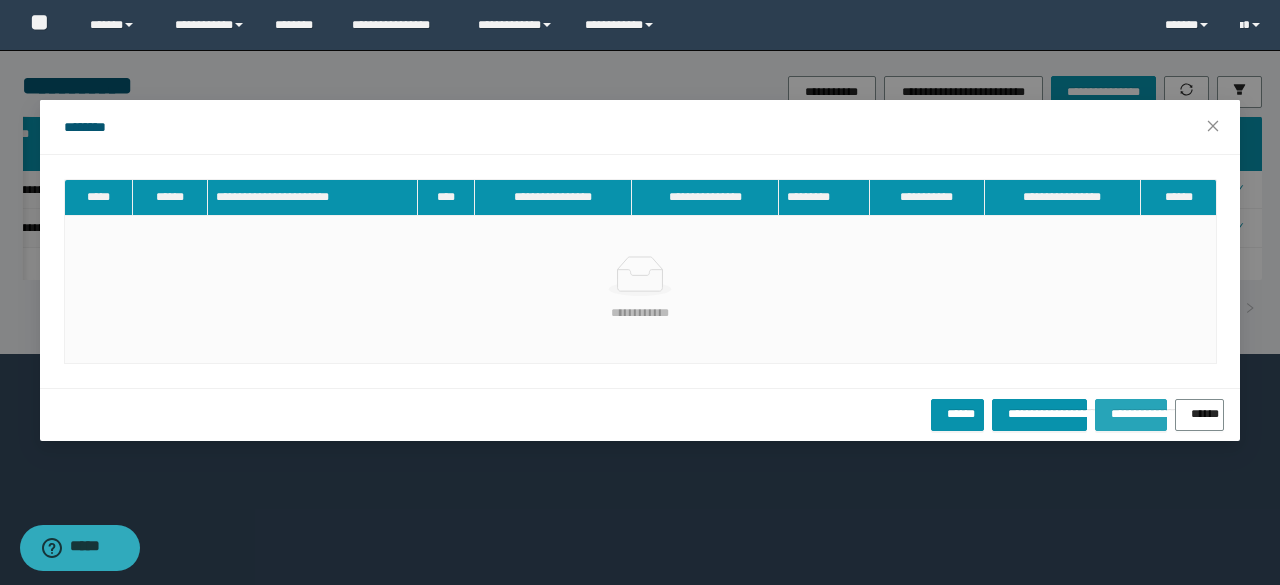 click on "**********" at bounding box center (1131, 415) 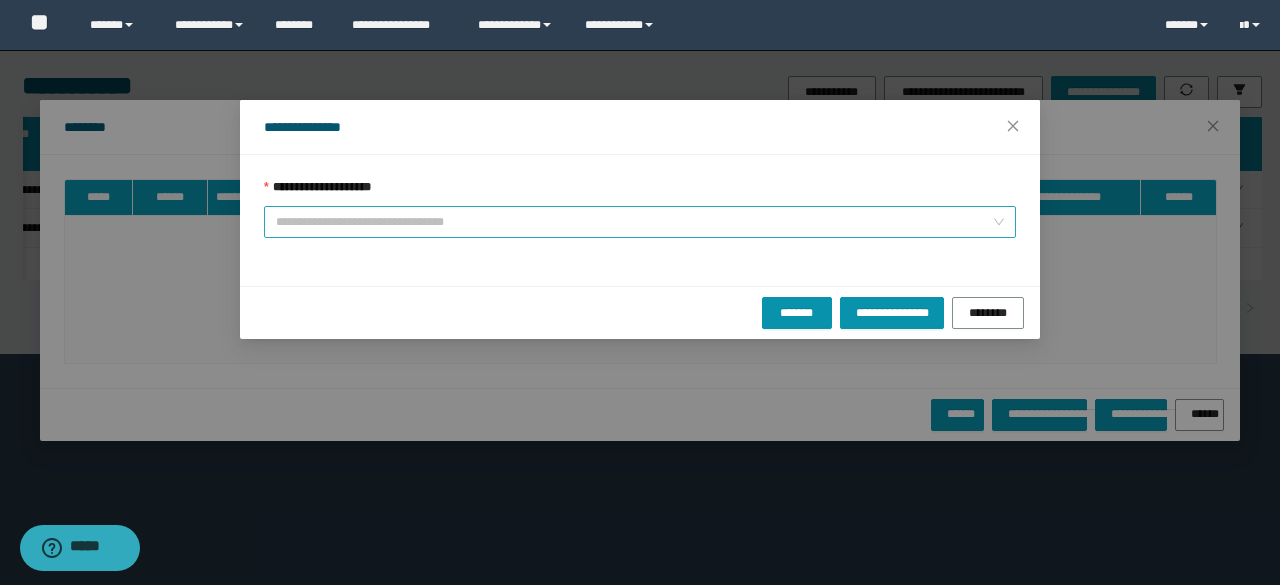 click on "**********" at bounding box center (634, 222) 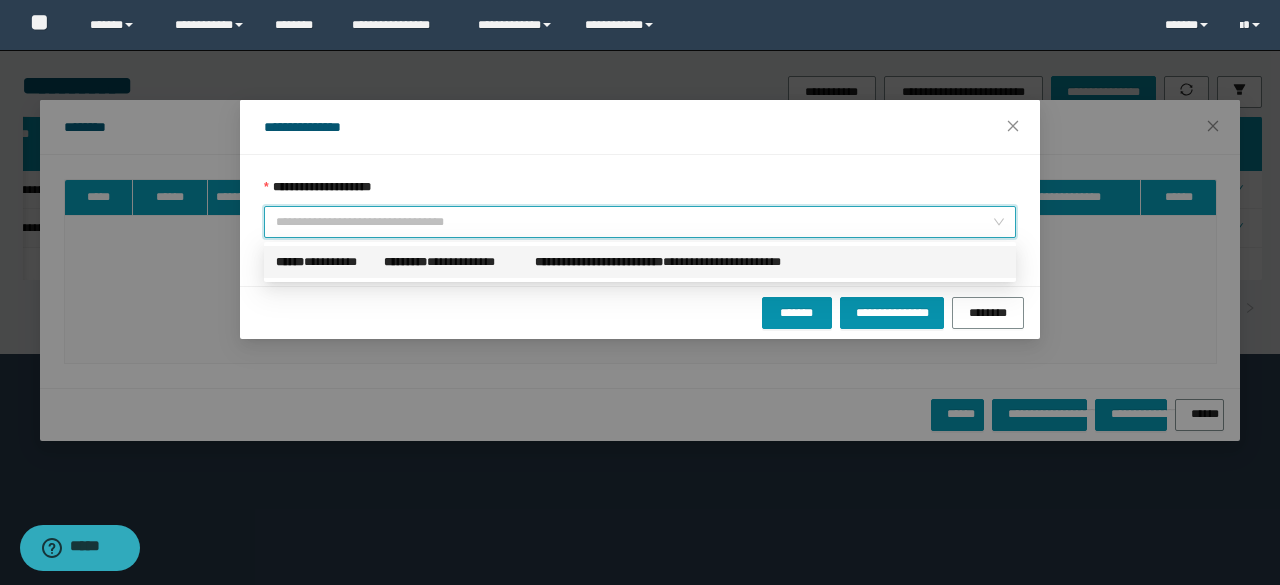 click on "**********" at bounding box center (326, 262) 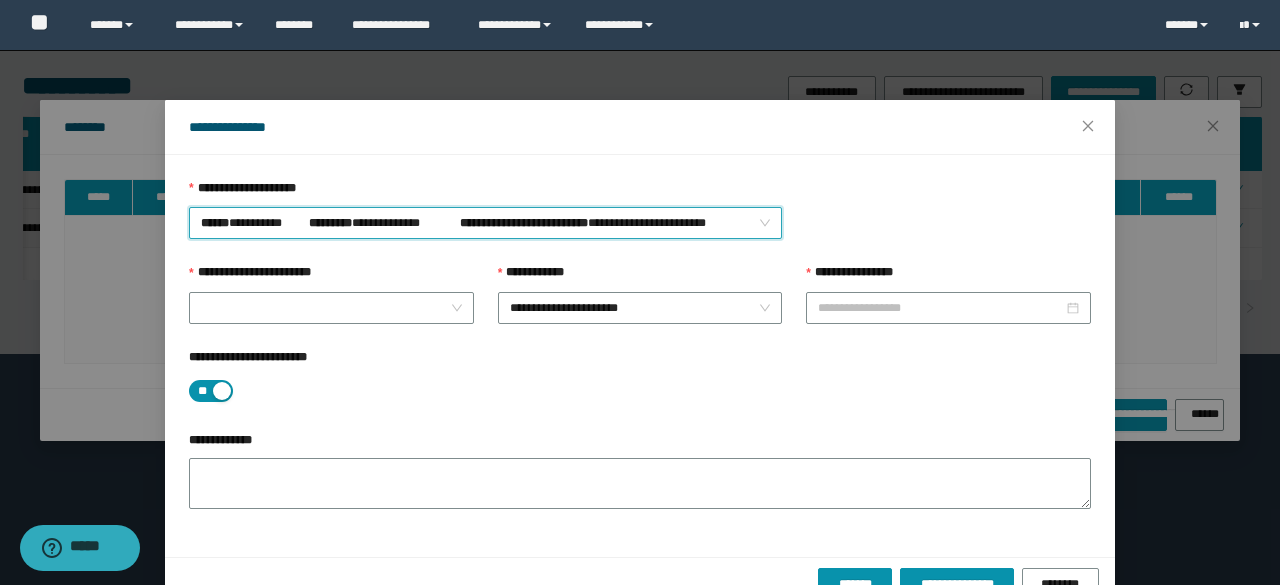 type on "**********" 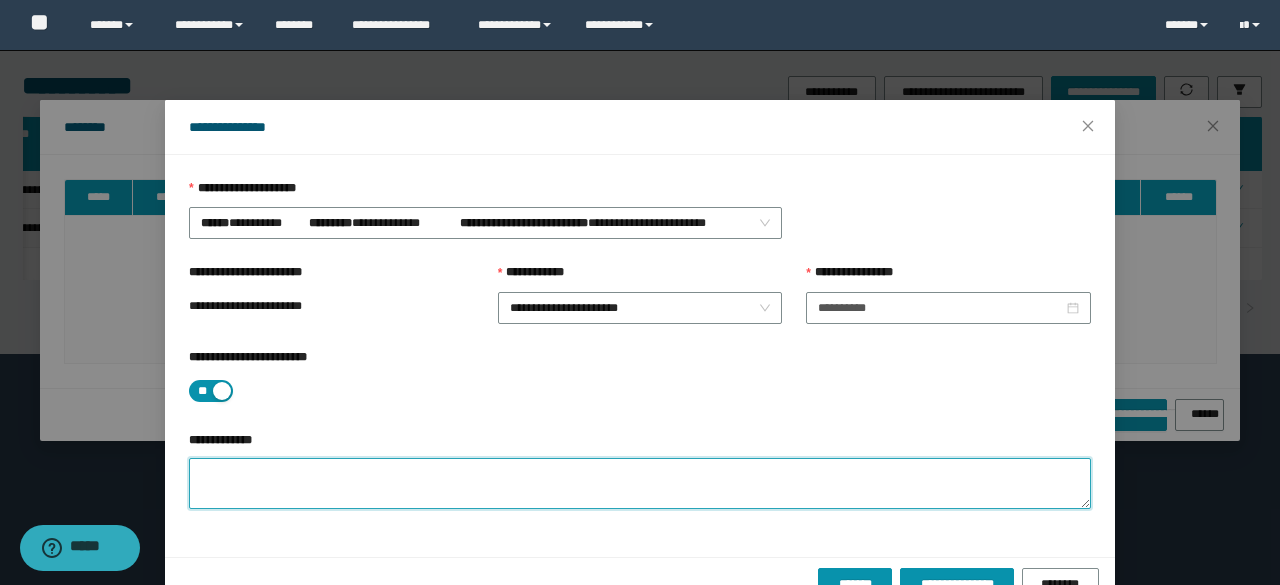 click on "**********" at bounding box center [640, 483] 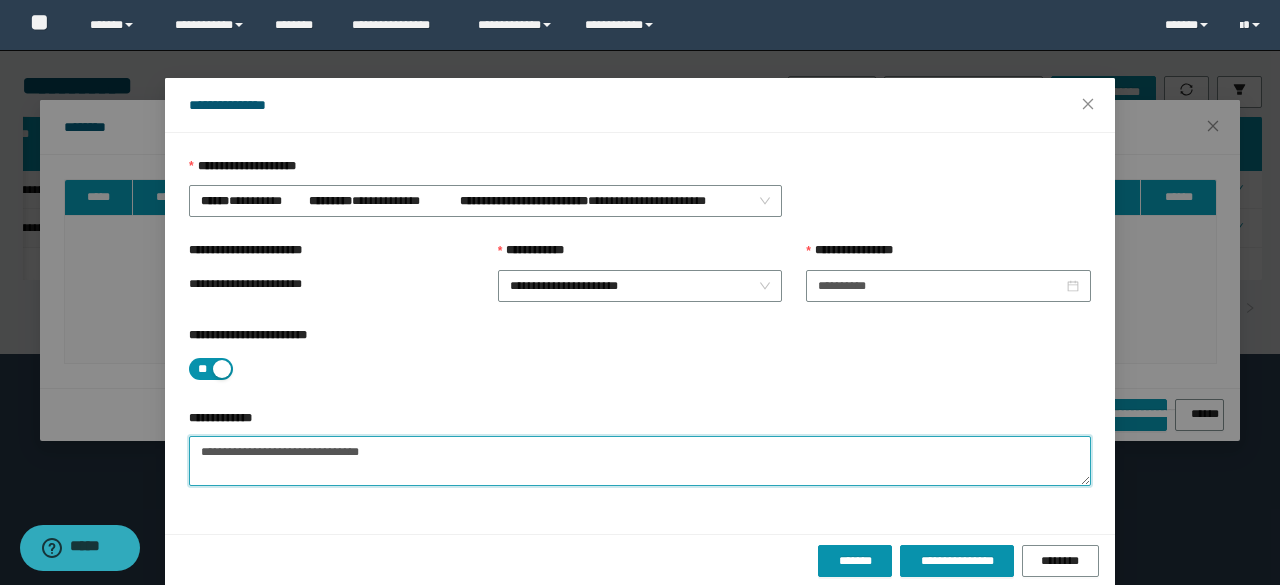 scroll, scrollTop: 44, scrollLeft: 0, axis: vertical 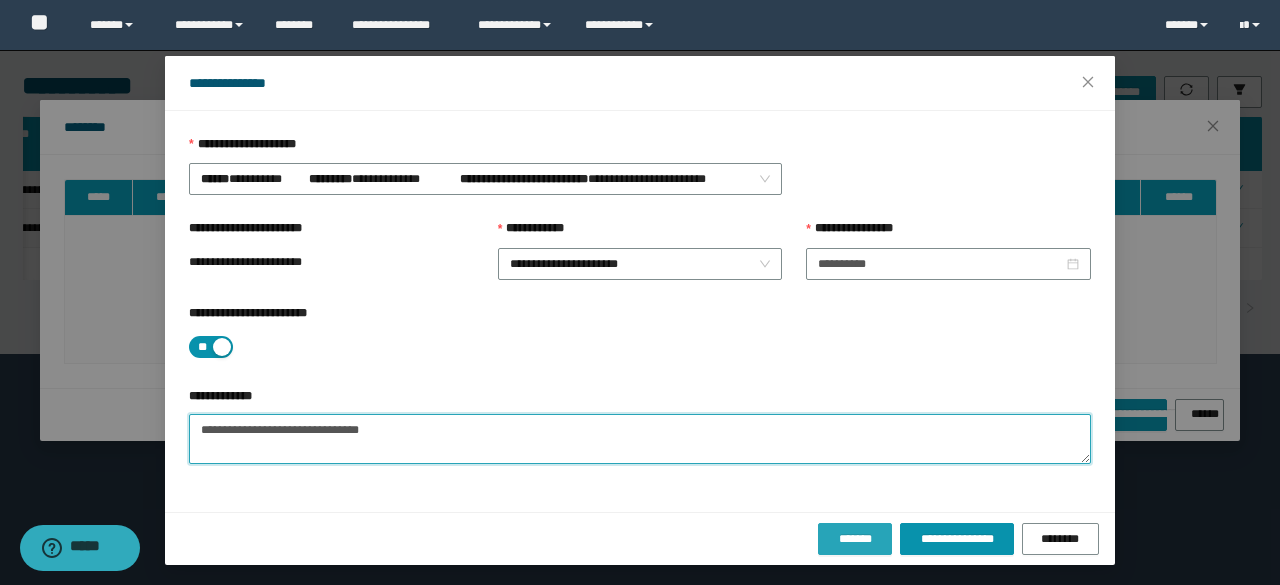 type on "**********" 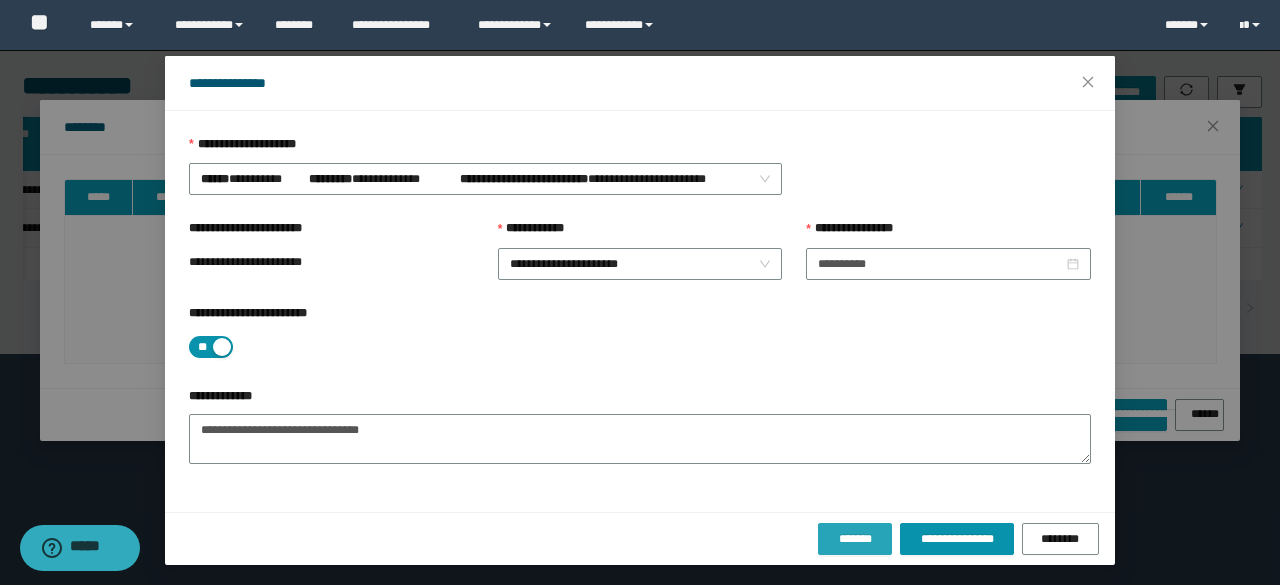 click on "*******" at bounding box center (855, 539) 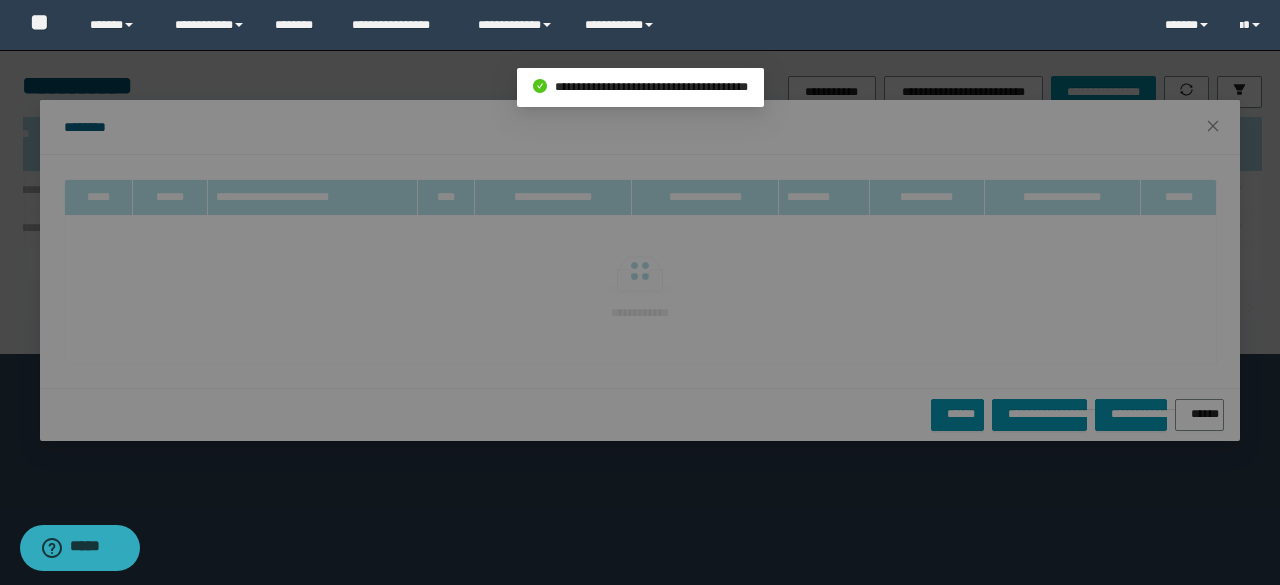 scroll, scrollTop: 0, scrollLeft: 0, axis: both 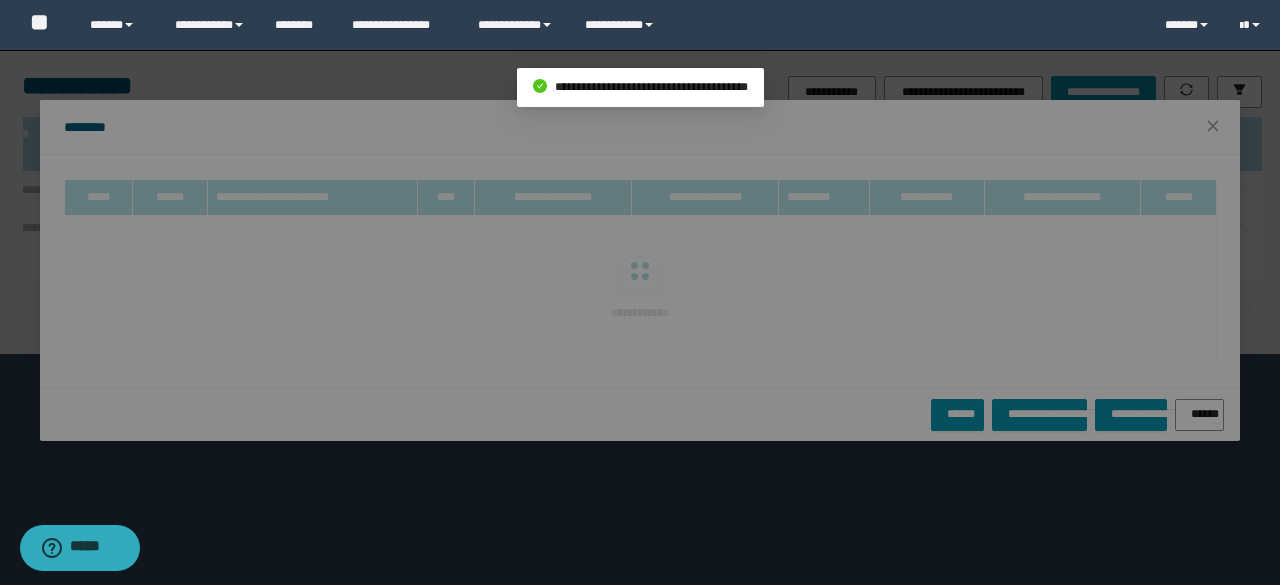 type on "**********" 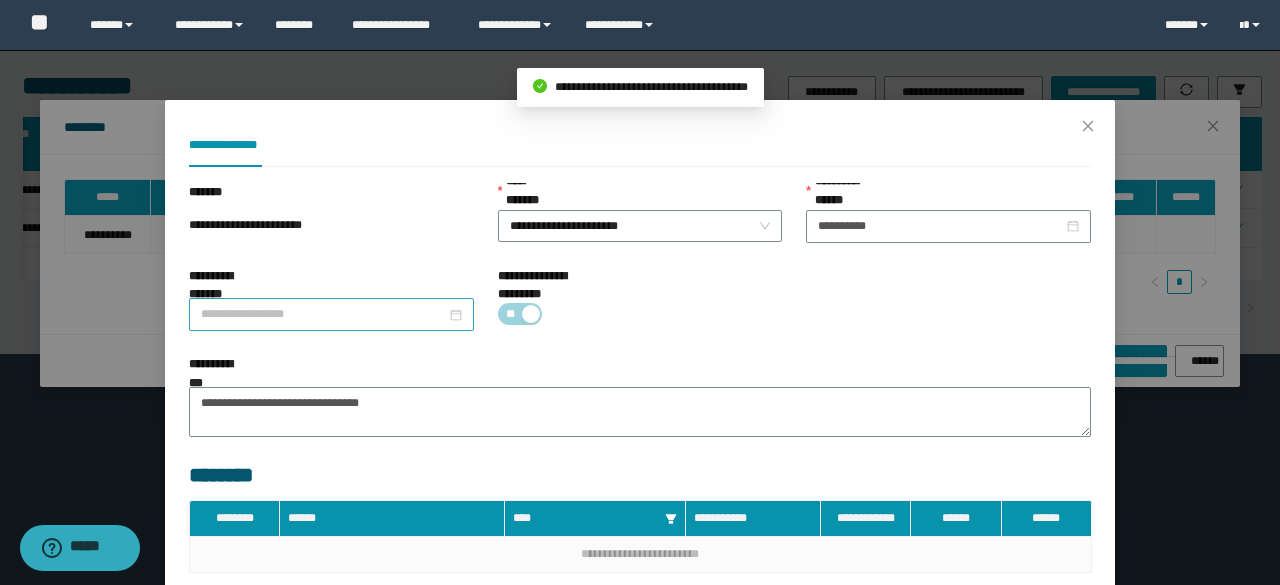 click on "**********" at bounding box center (323, 314) 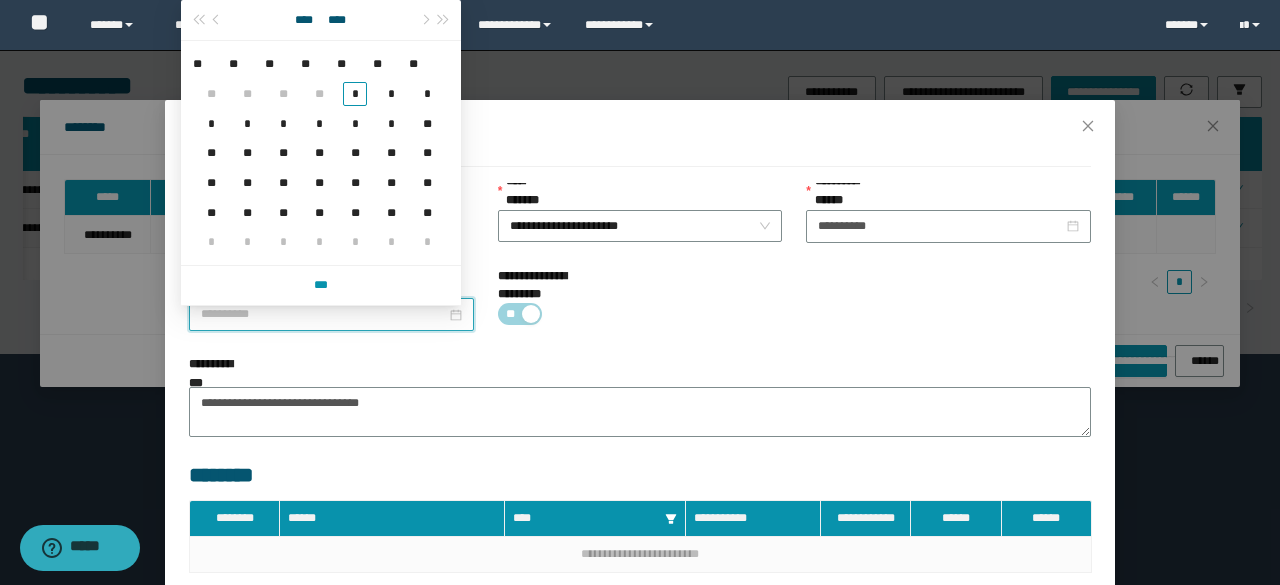 type on "**********" 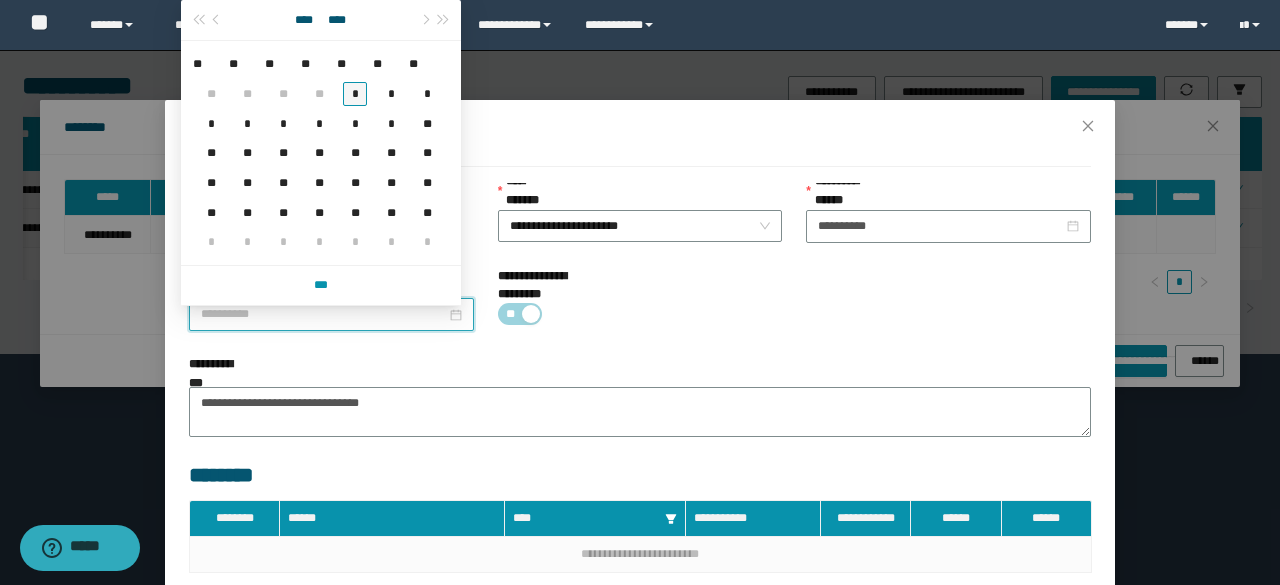 type on "**********" 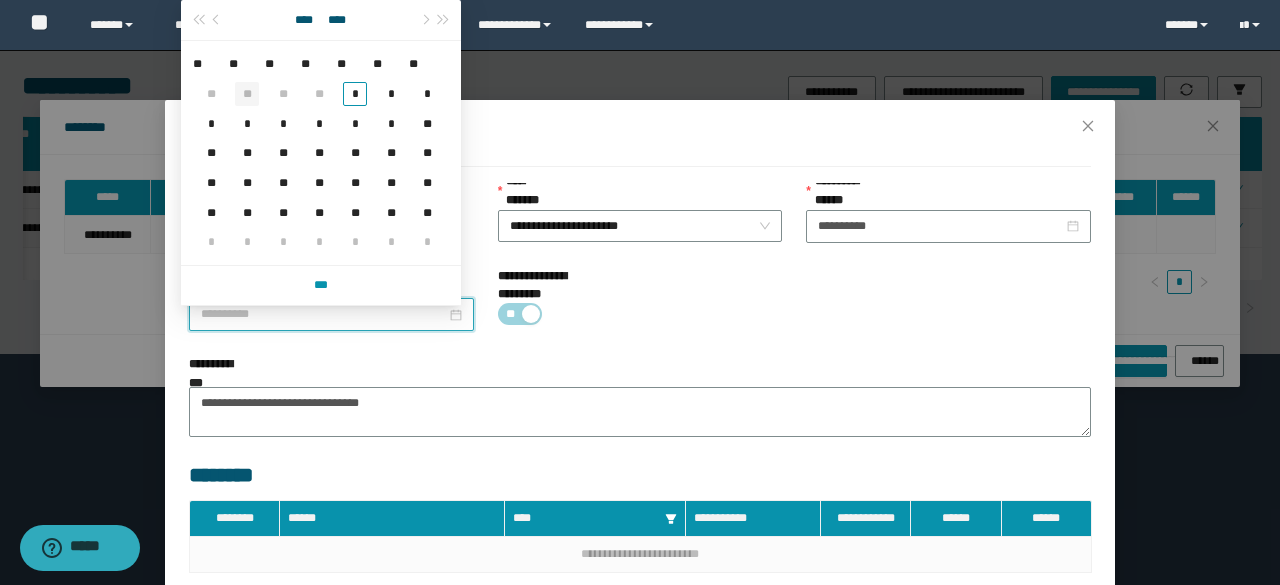 type on "**********" 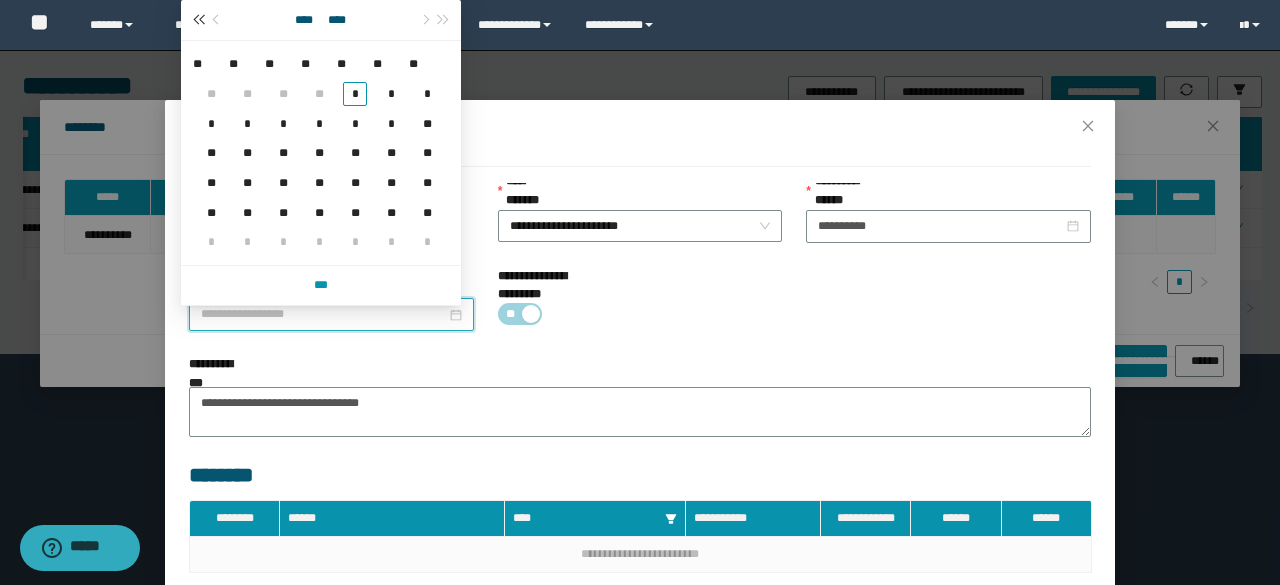 click at bounding box center [198, 20] 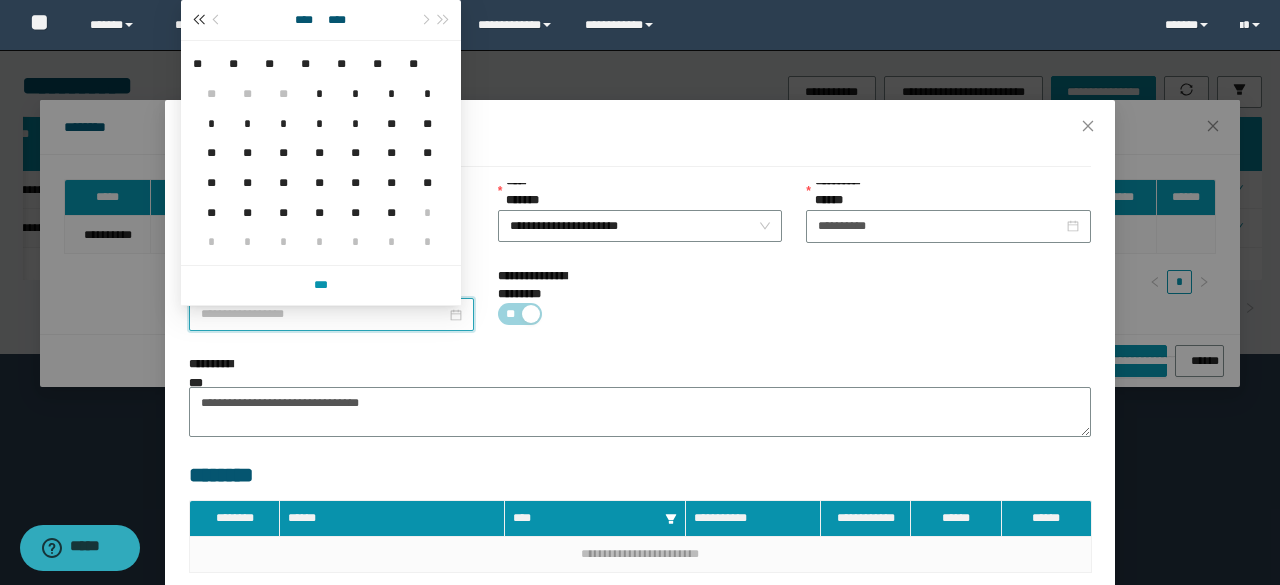 click at bounding box center [199, 20] 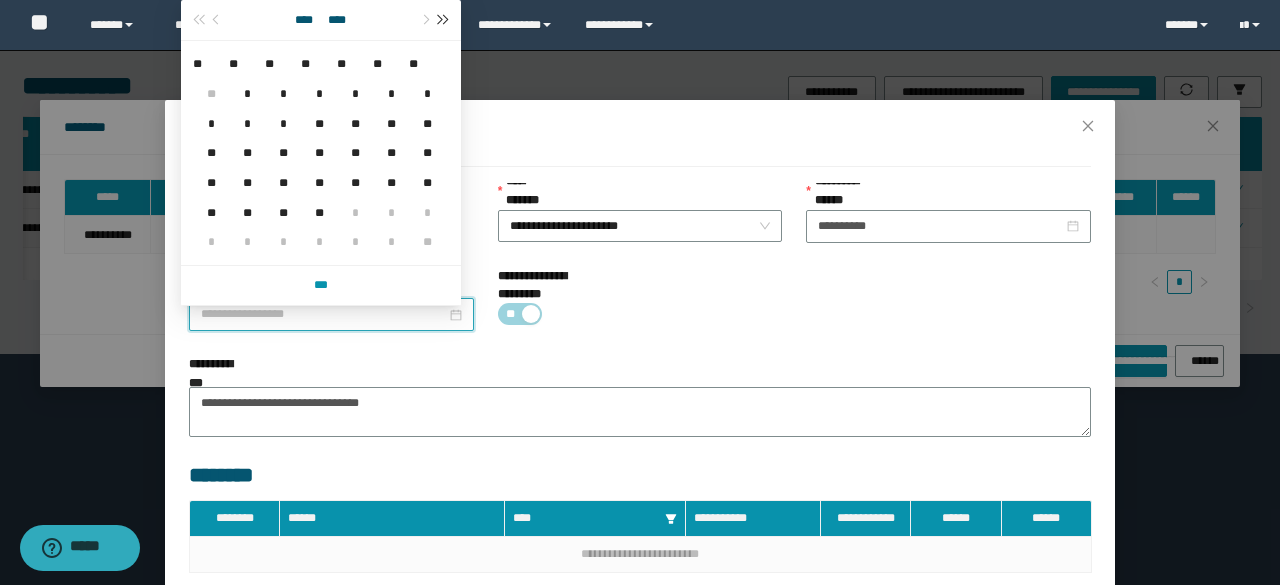 click at bounding box center (443, 20) 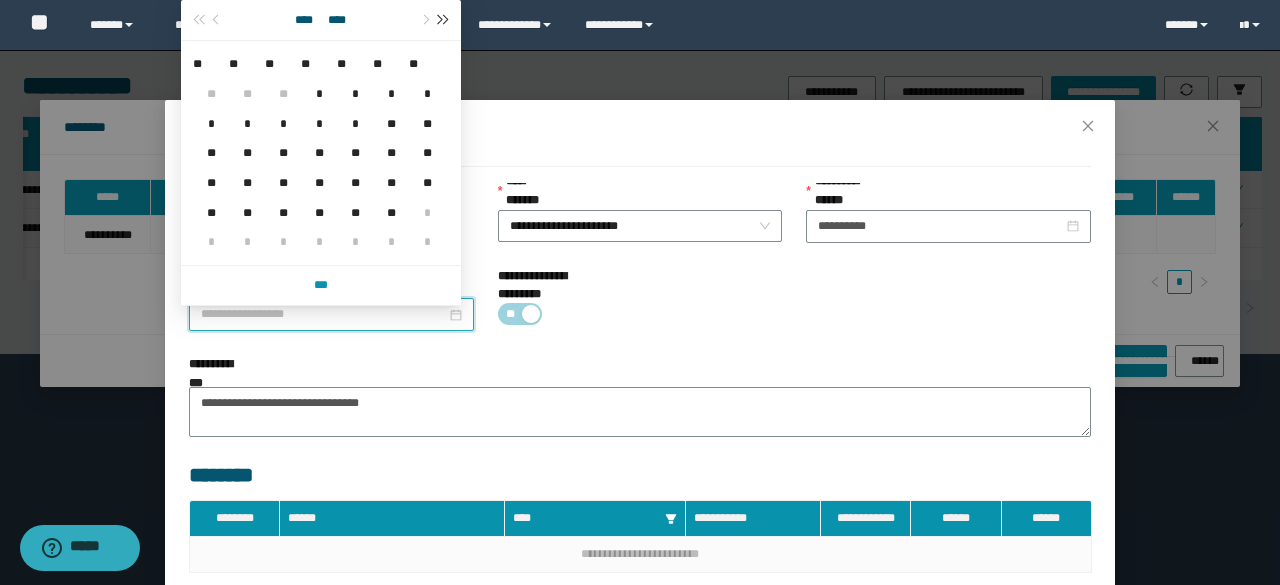 click at bounding box center (443, 20) 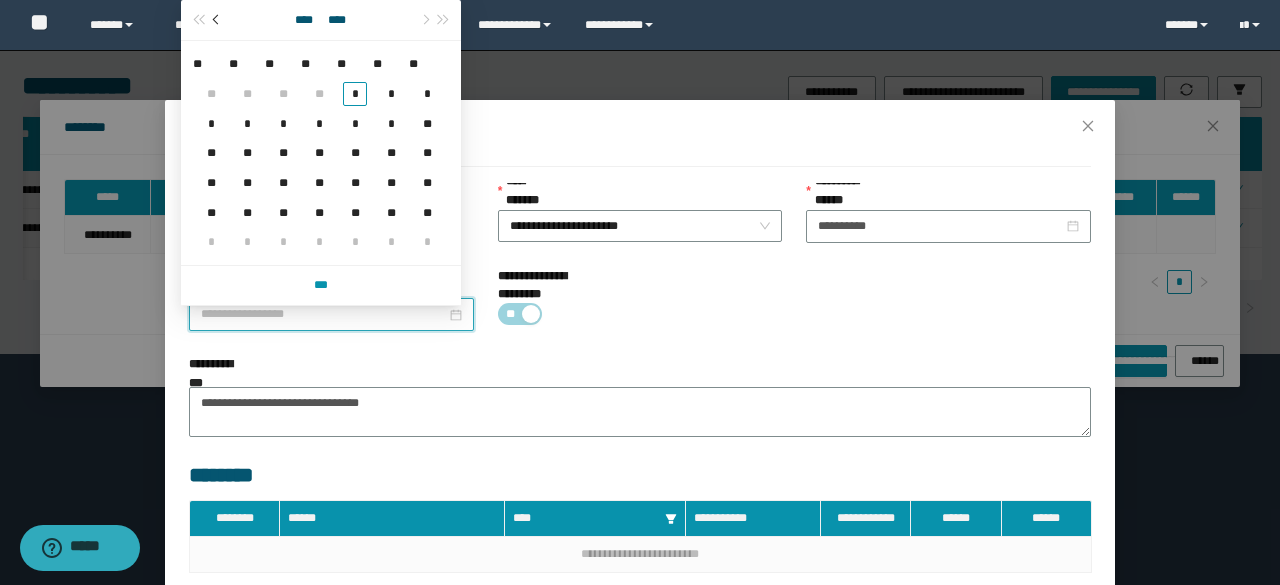 click at bounding box center [217, 20] 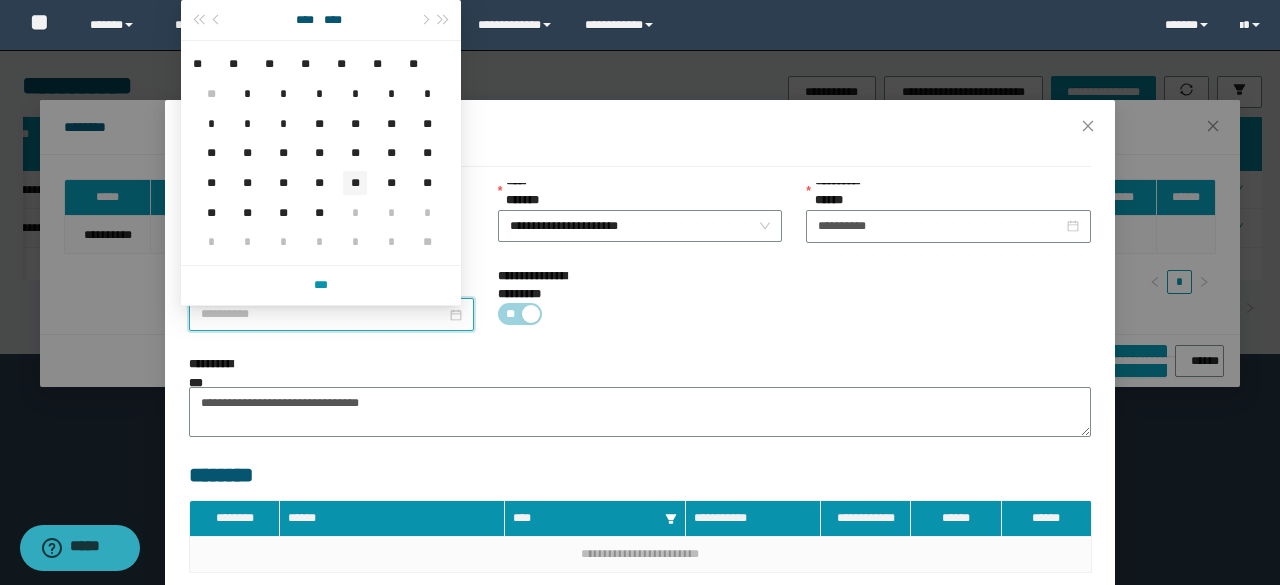 type on "**********" 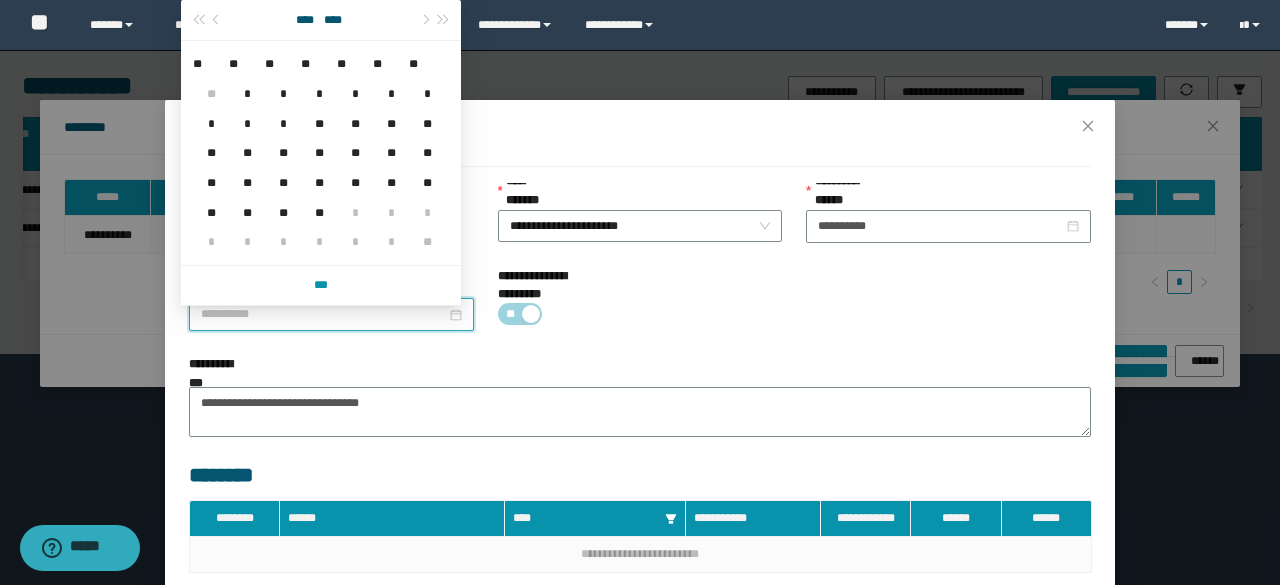 click on "**" at bounding box center [355, 183] 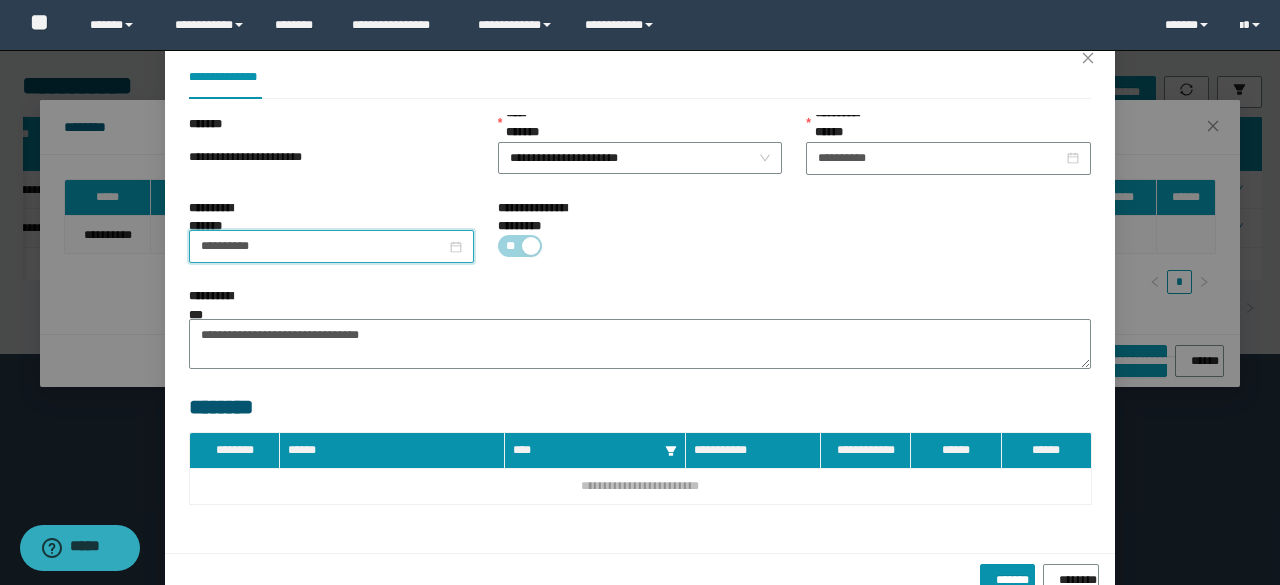 scroll, scrollTop: 100, scrollLeft: 0, axis: vertical 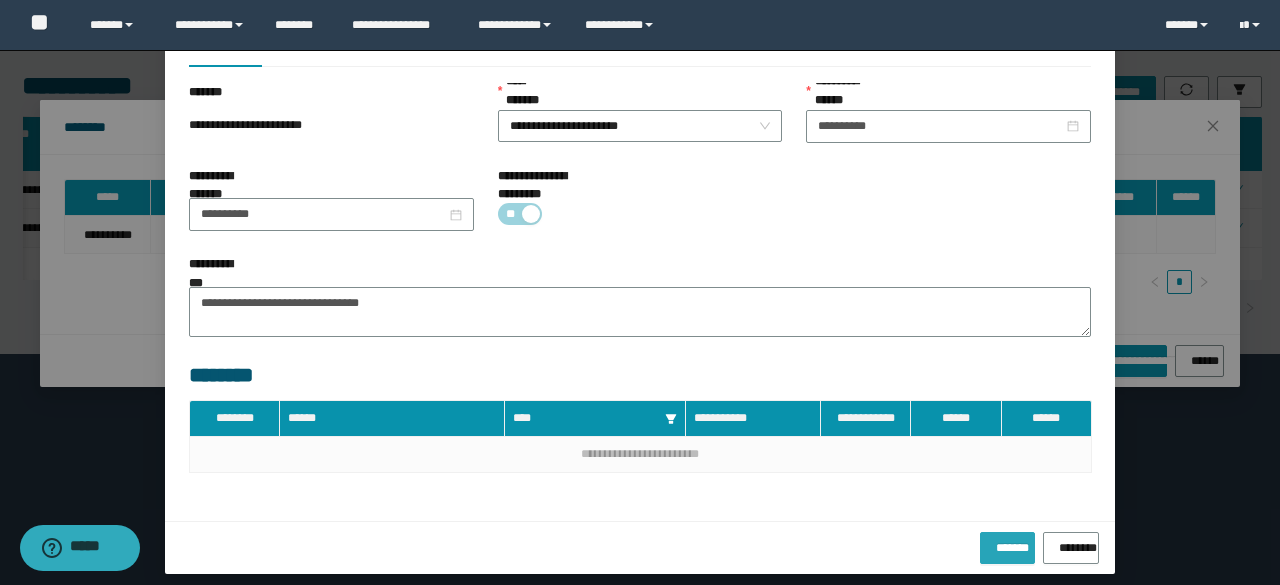 click on "*******" at bounding box center (1007, 544) 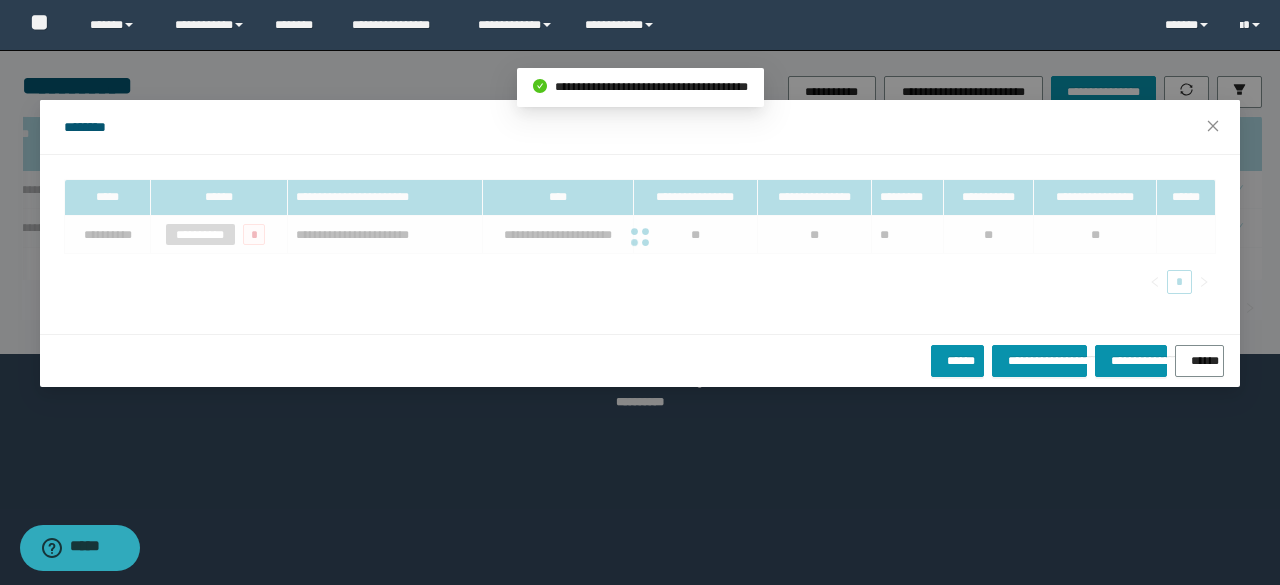 scroll, scrollTop: 0, scrollLeft: 0, axis: both 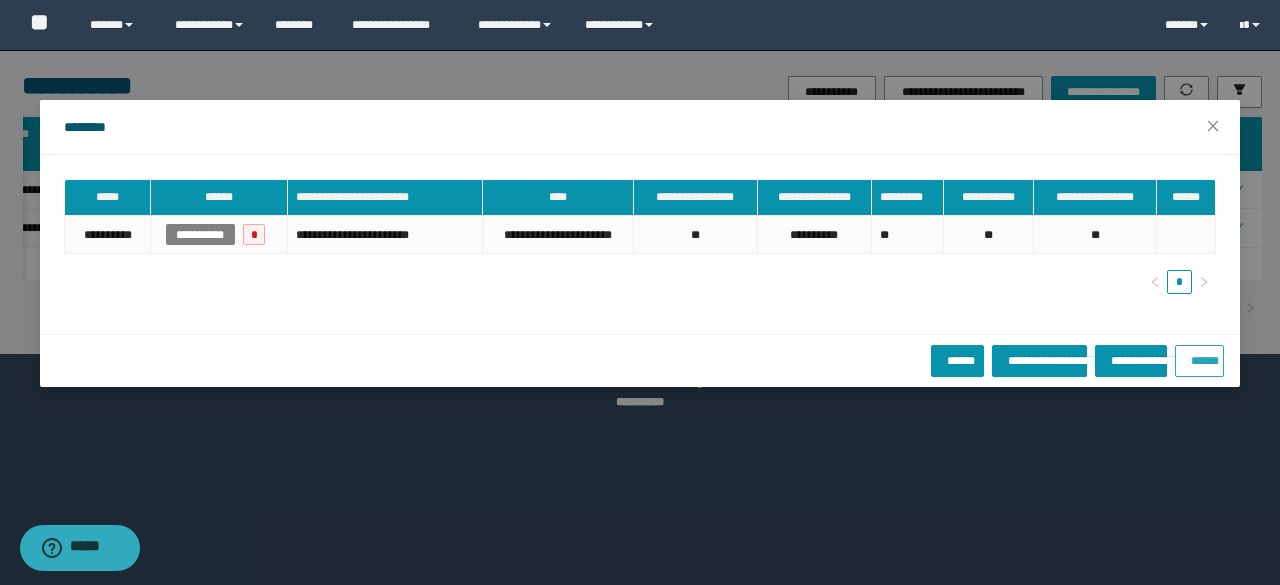 click on "******" at bounding box center [1199, 357] 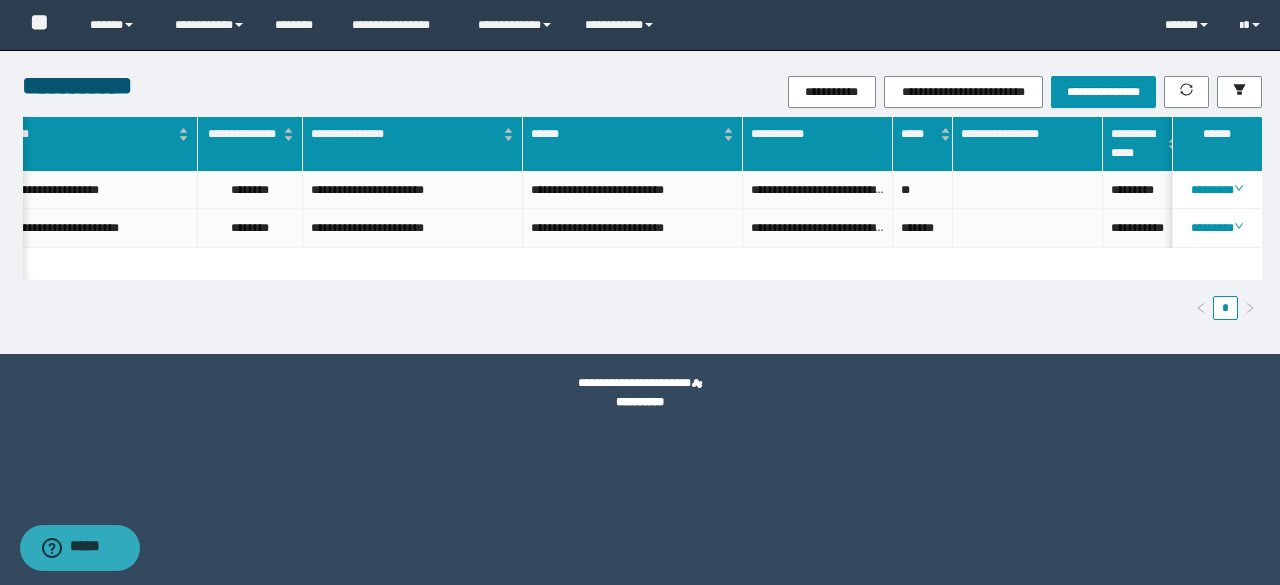 scroll, scrollTop: 0, scrollLeft: 282, axis: horizontal 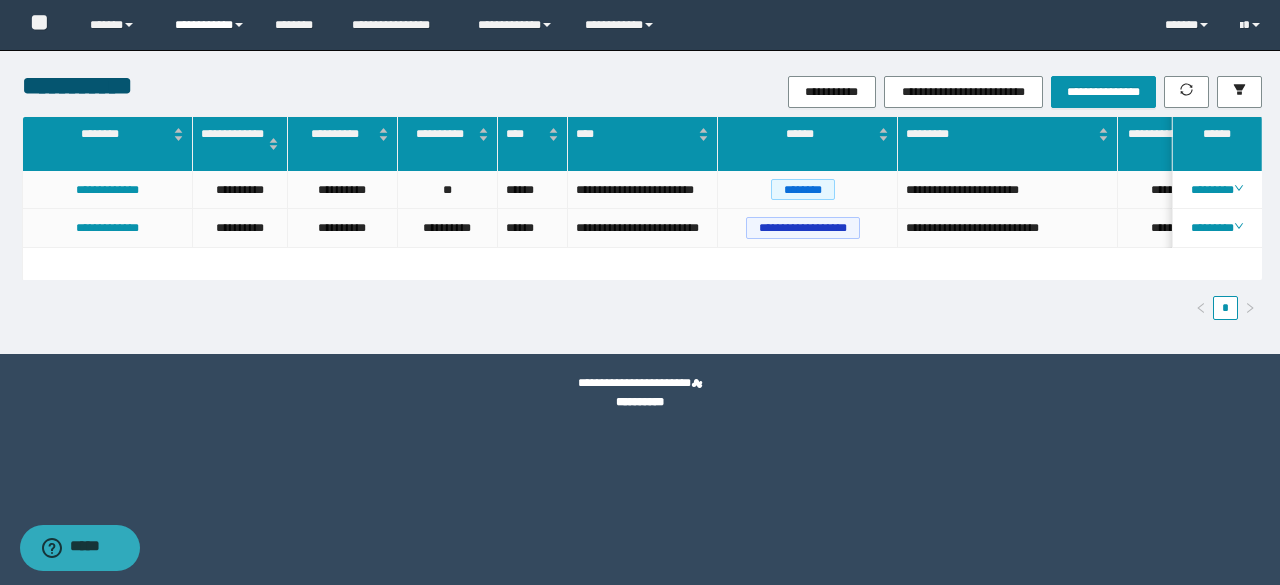 click on "**********" at bounding box center [210, 25] 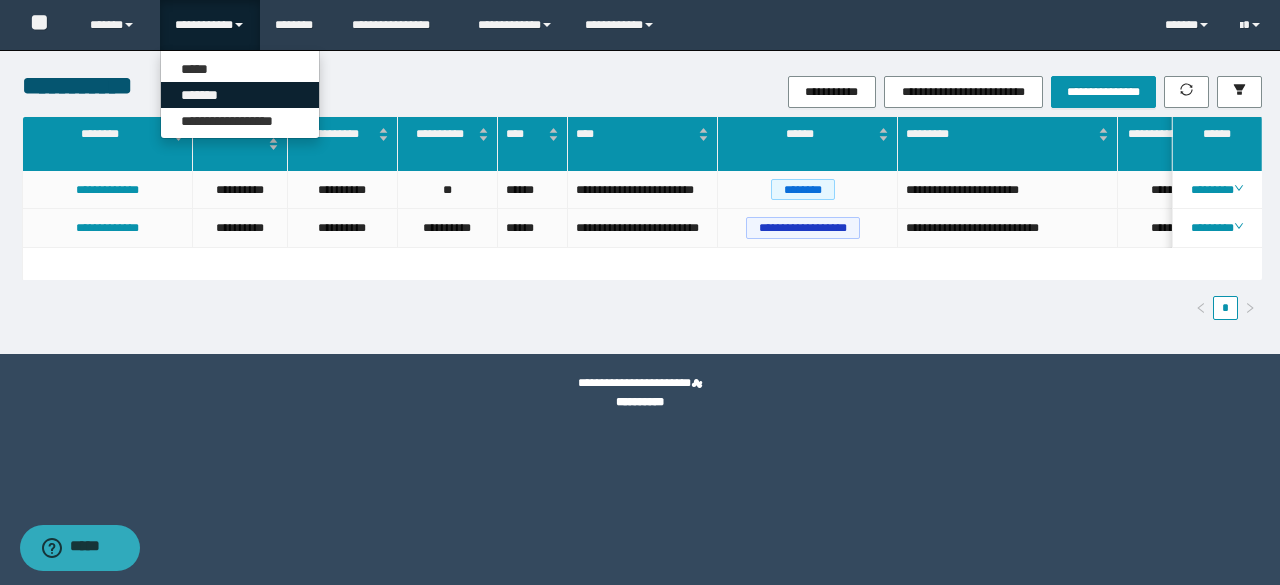 click on "*******" at bounding box center (240, 95) 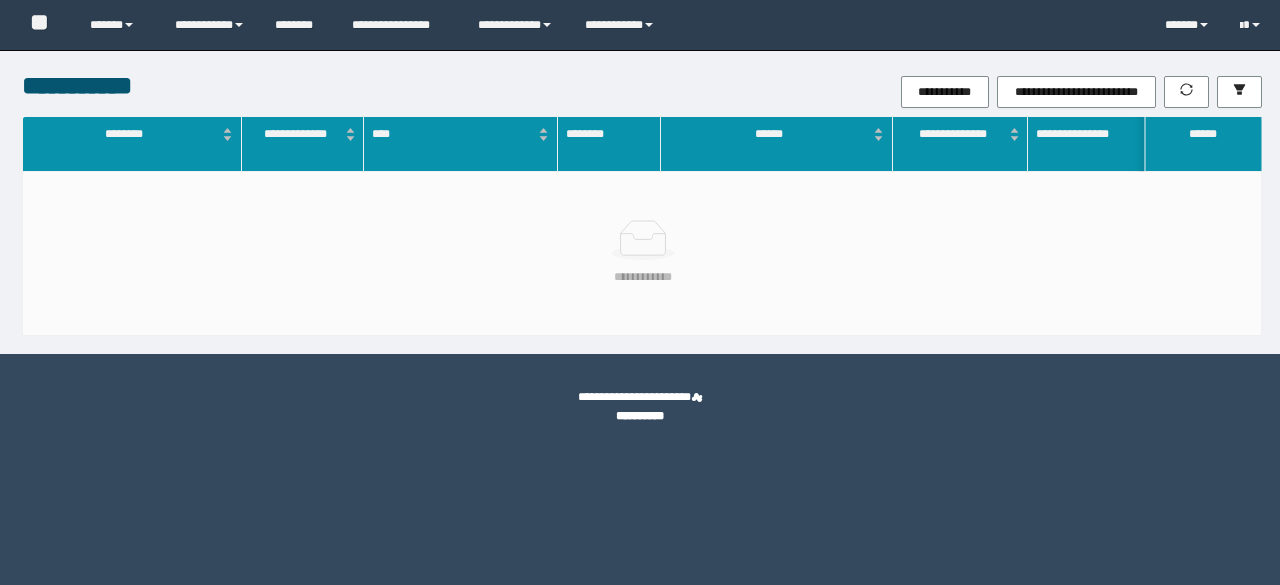 scroll, scrollTop: 0, scrollLeft: 0, axis: both 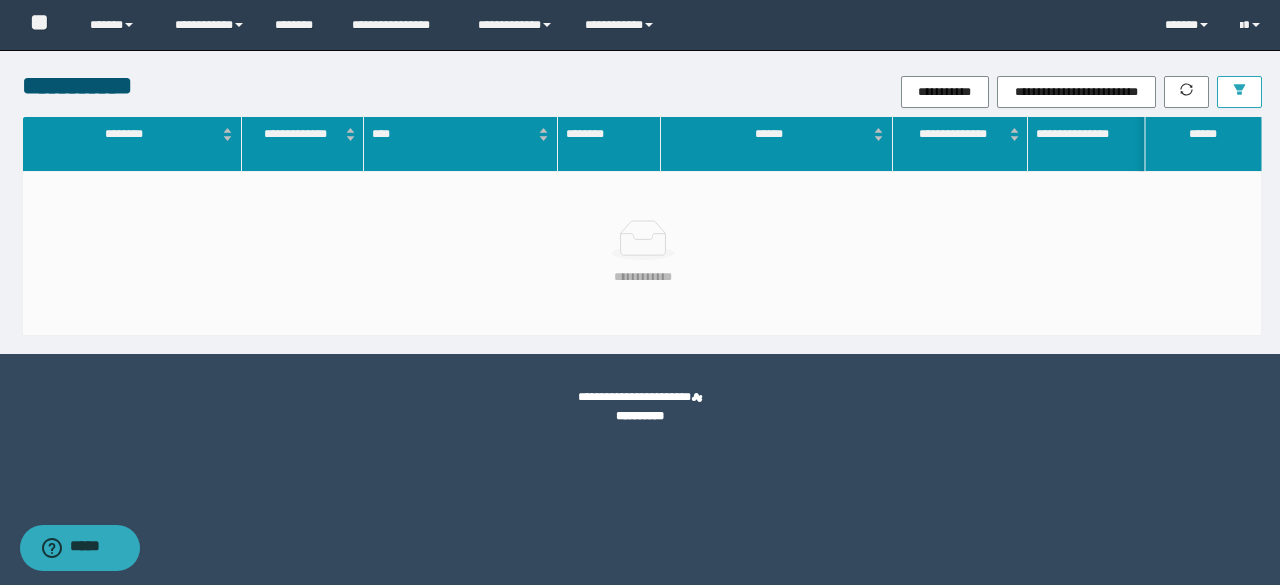click at bounding box center (1239, 92) 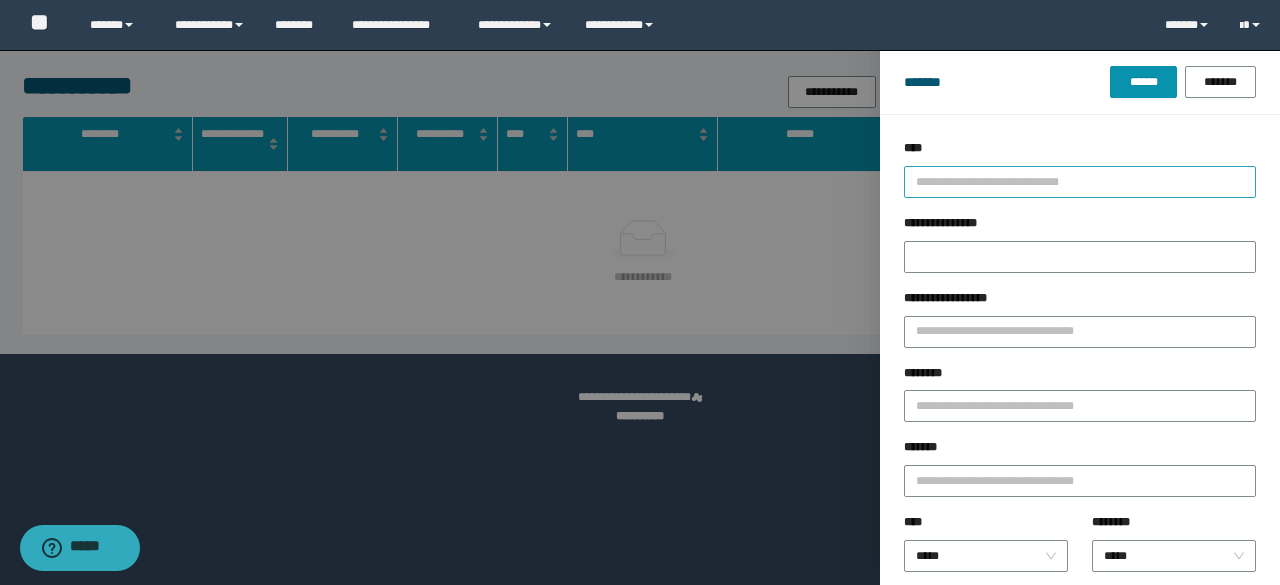 click at bounding box center [1071, 181] 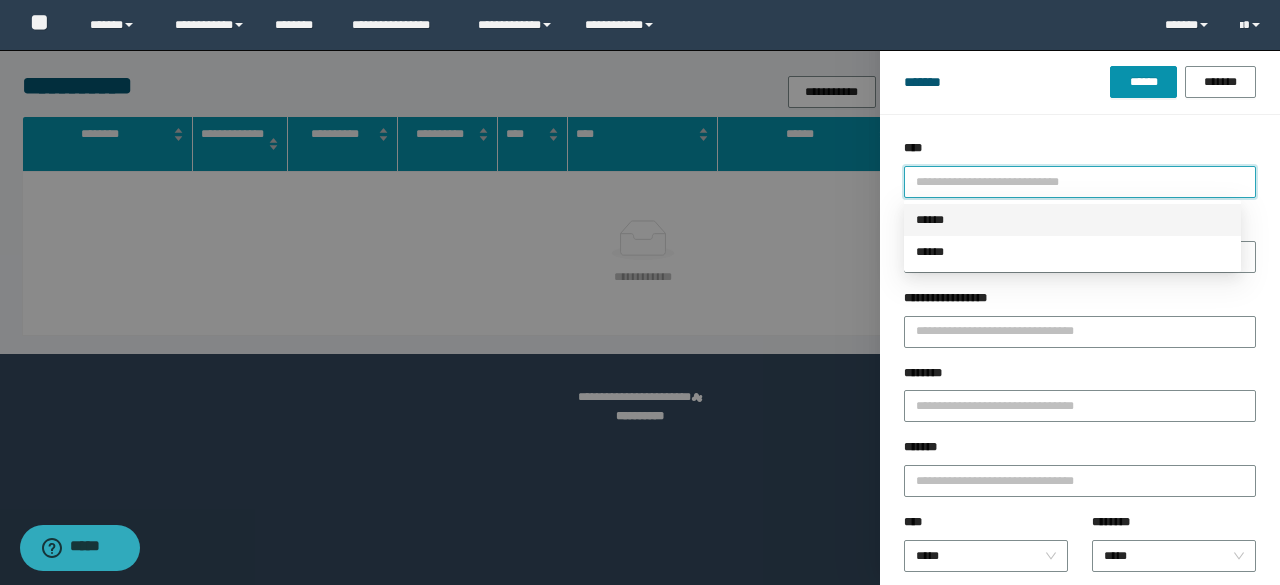 click on "******" at bounding box center [1072, 220] 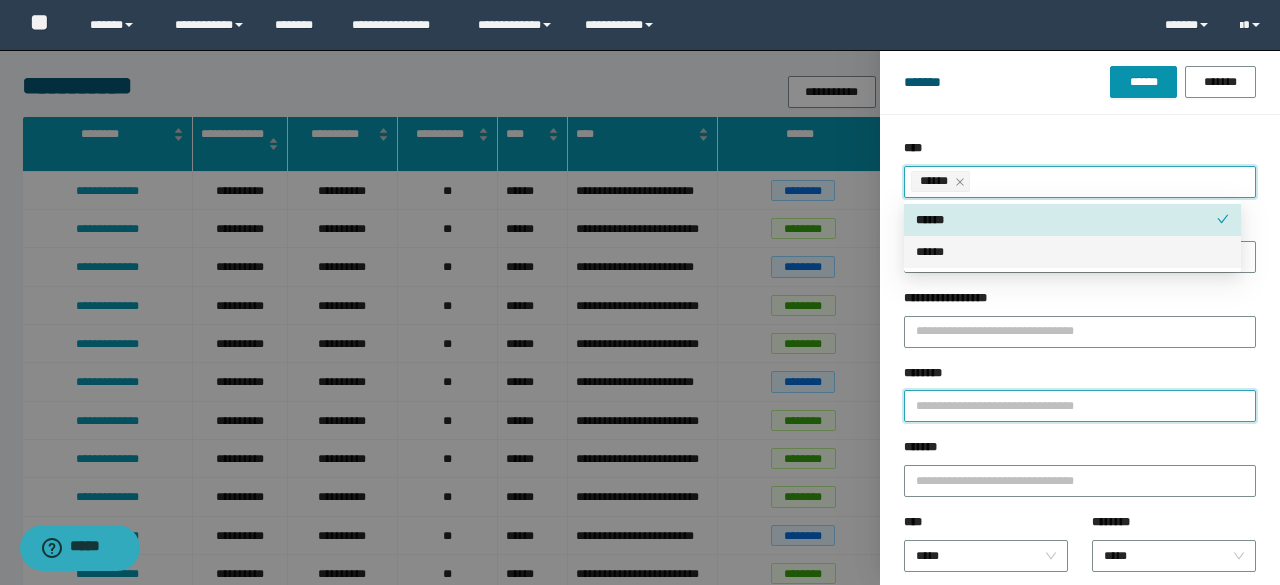 click on "********" at bounding box center (1080, 406) 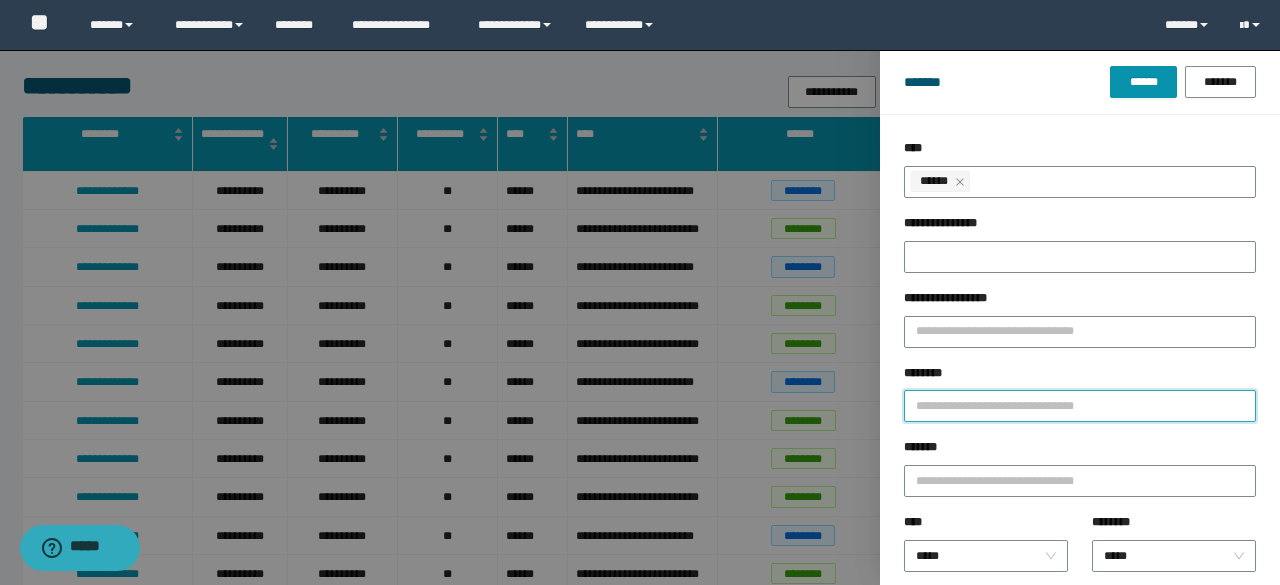 paste on "********" 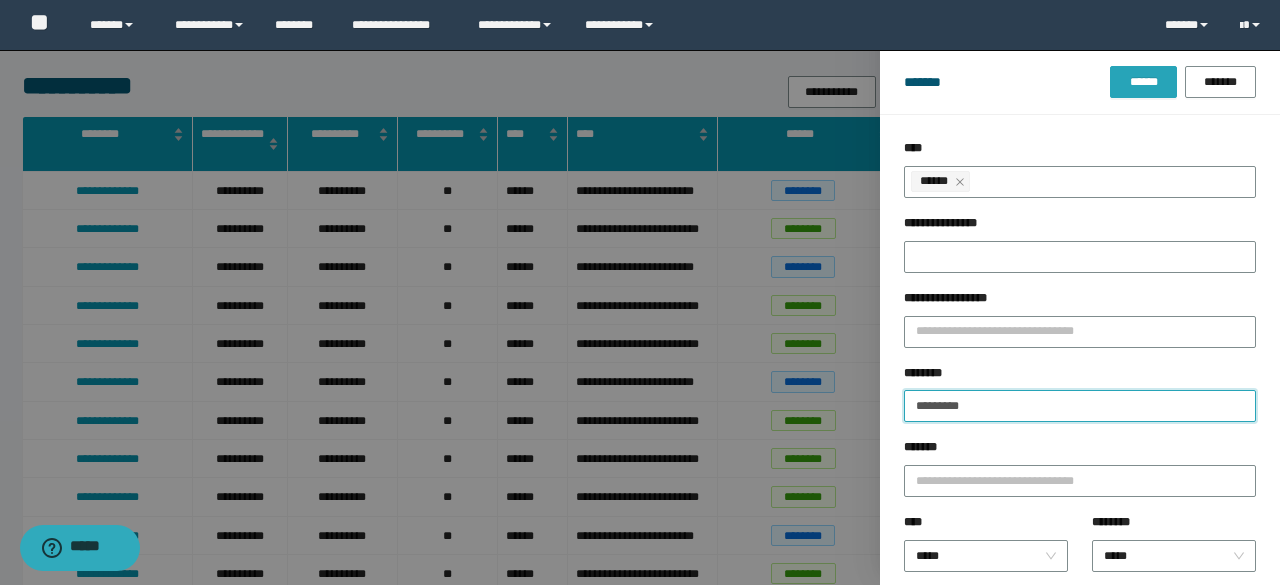 type on "********" 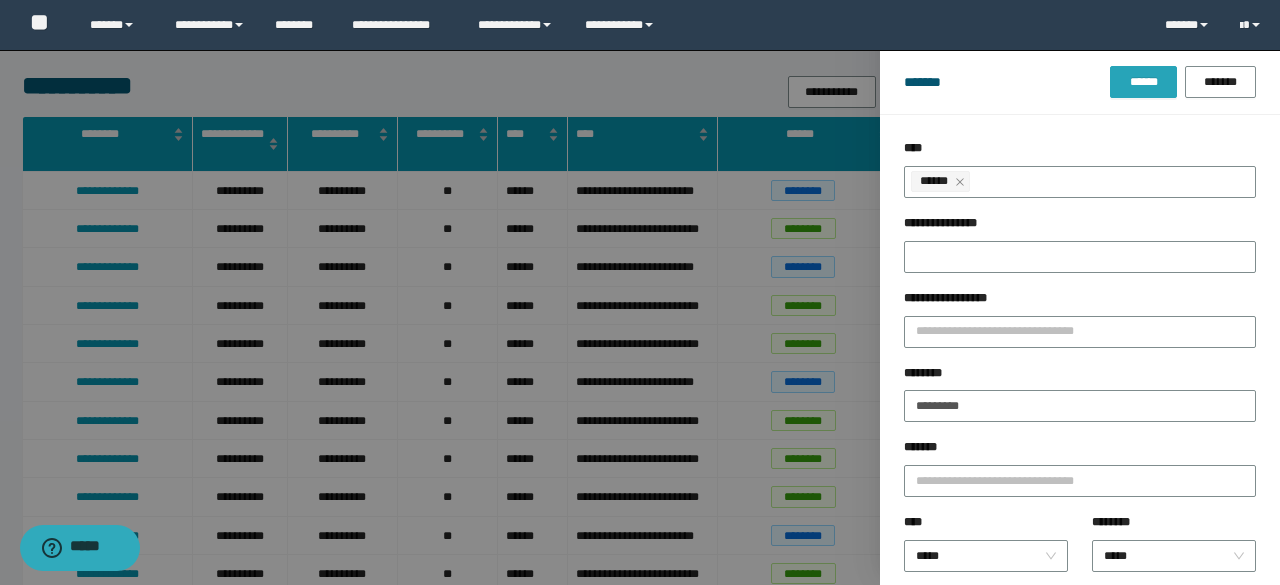click on "******" at bounding box center (1143, 82) 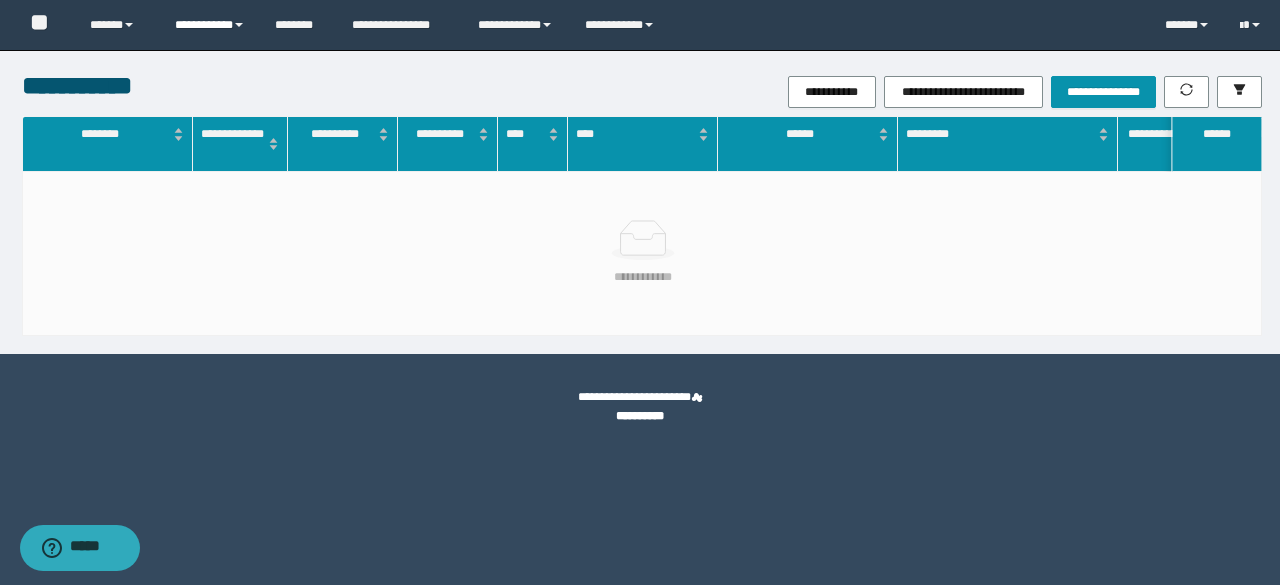 click on "**********" at bounding box center (210, 25) 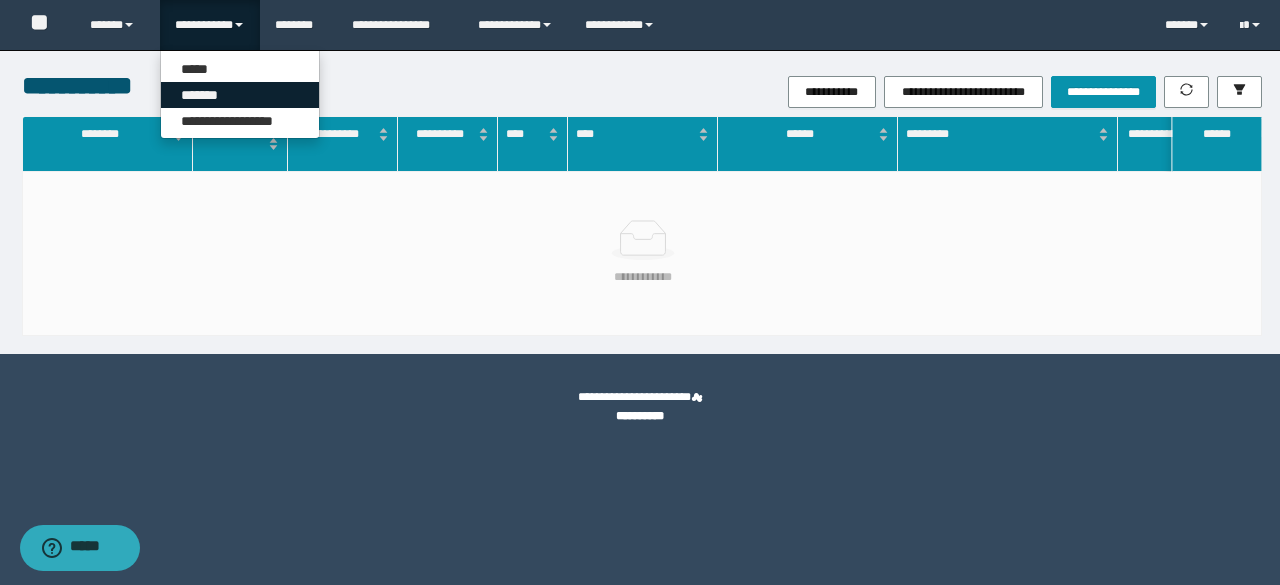 click on "*******" at bounding box center (240, 95) 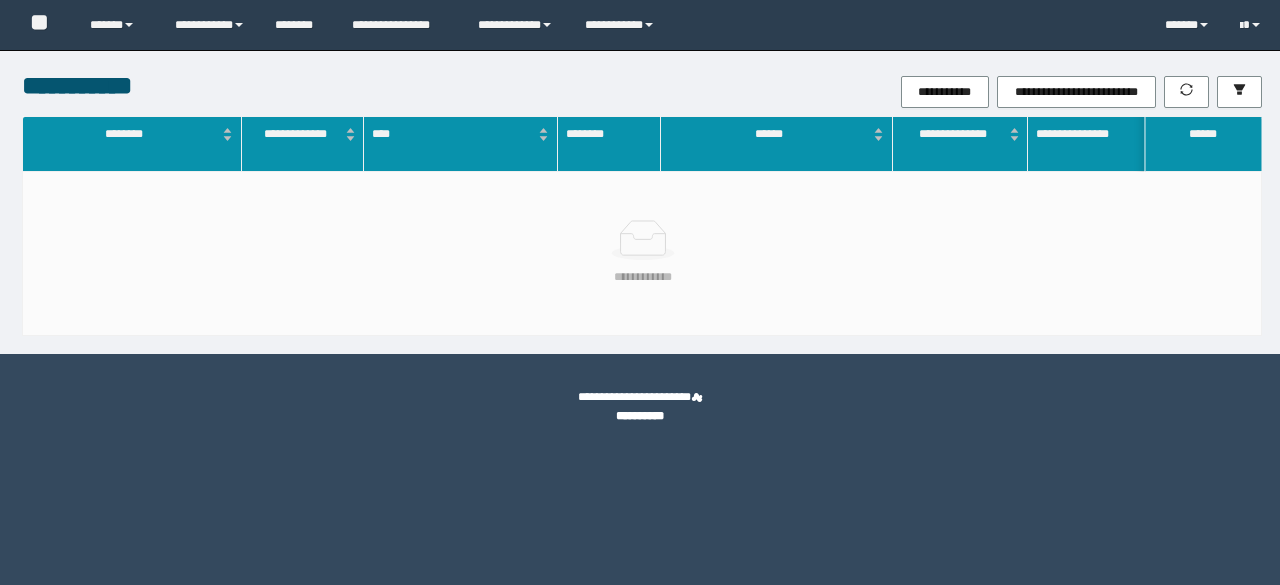 scroll, scrollTop: 0, scrollLeft: 0, axis: both 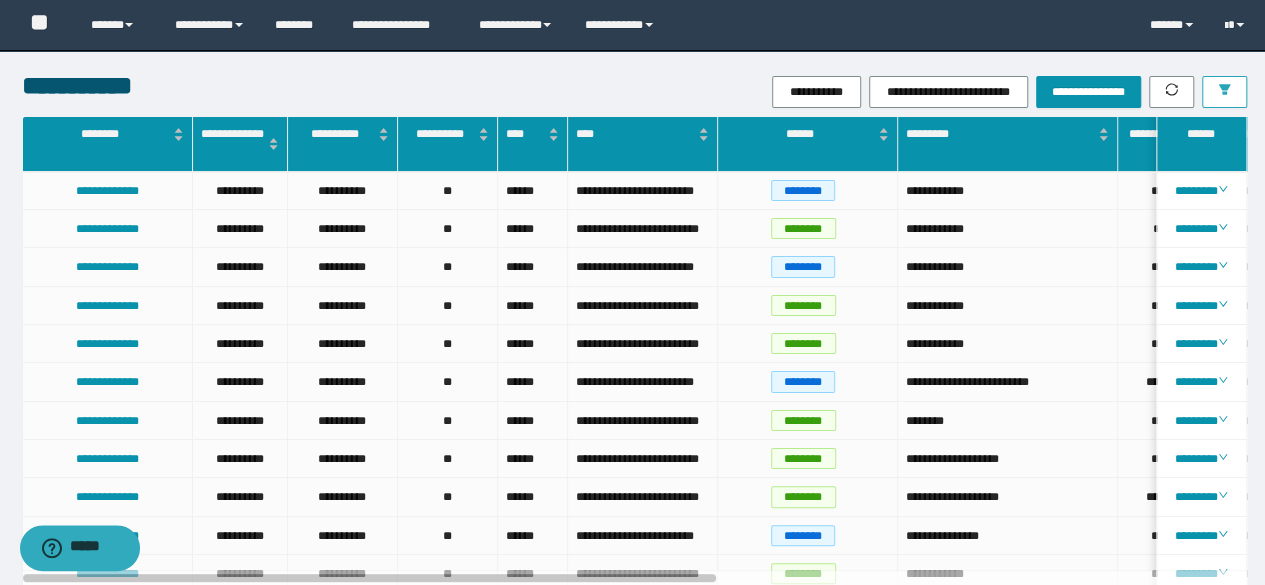 click 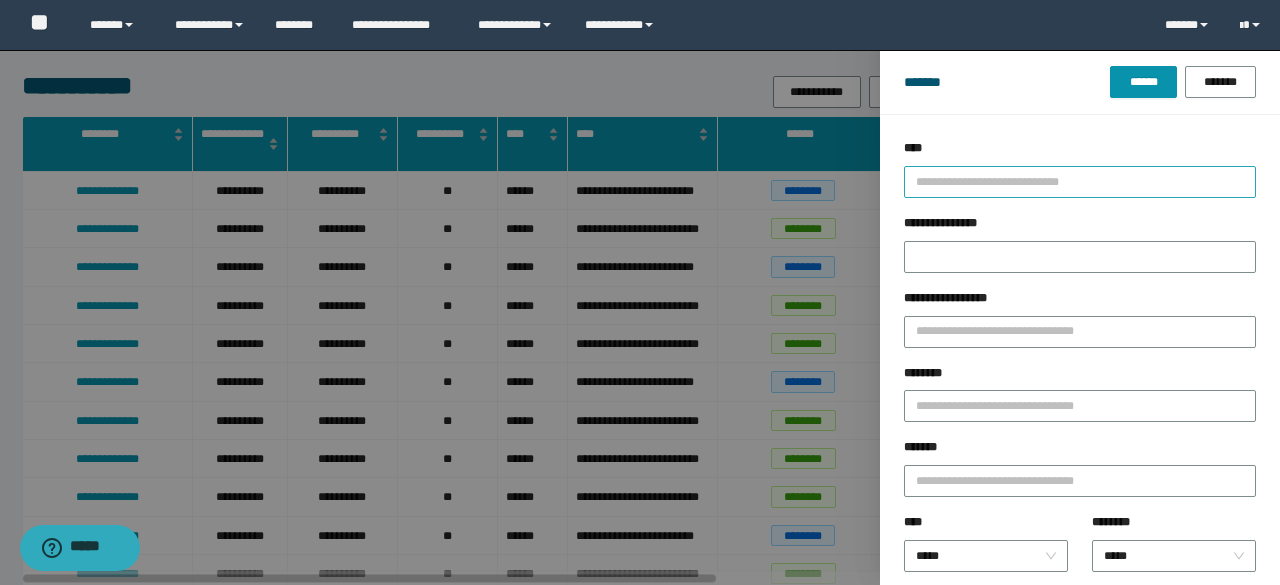 click at bounding box center (1071, 181) 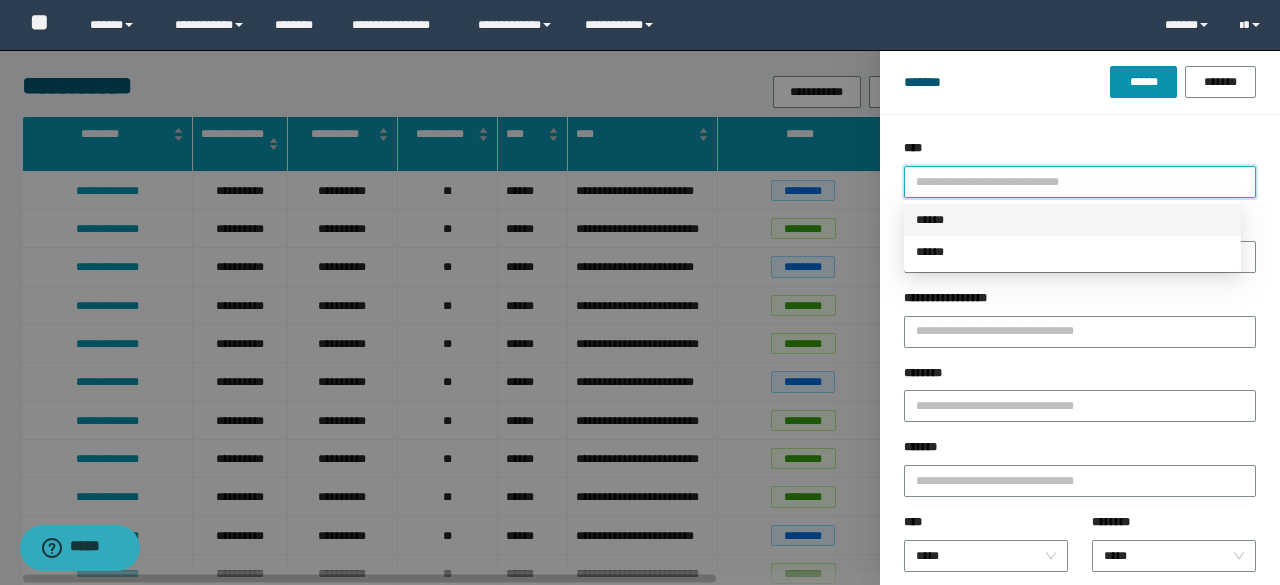 click on "******" at bounding box center (1072, 220) 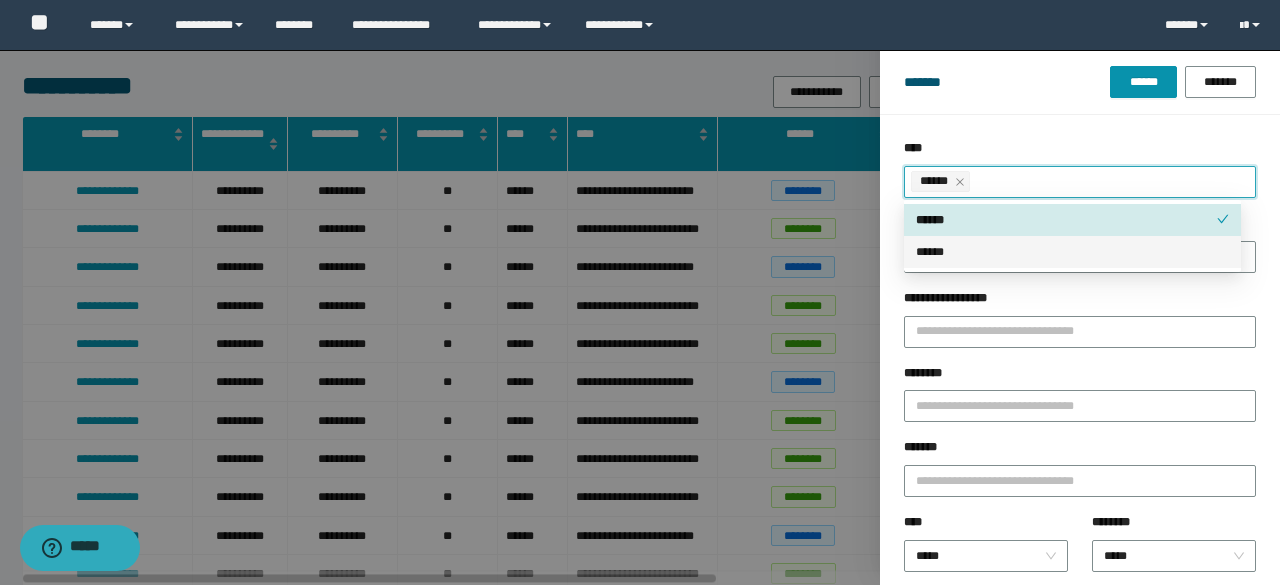 click on "******" at bounding box center [1072, 252] 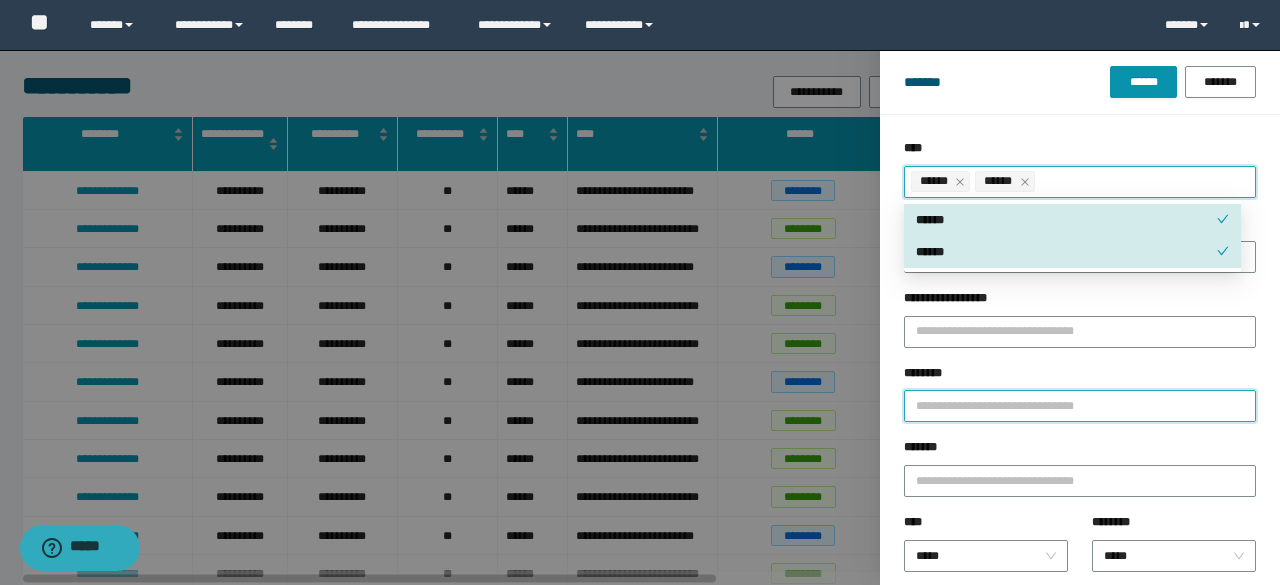 click on "********" at bounding box center (1080, 406) 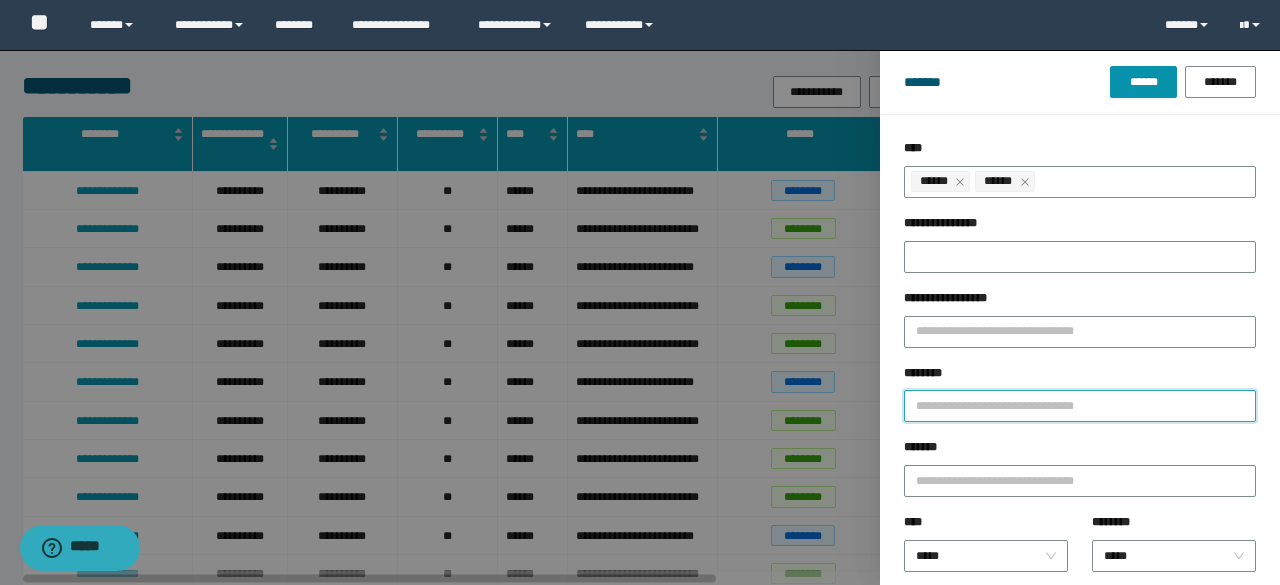 paste on "********" 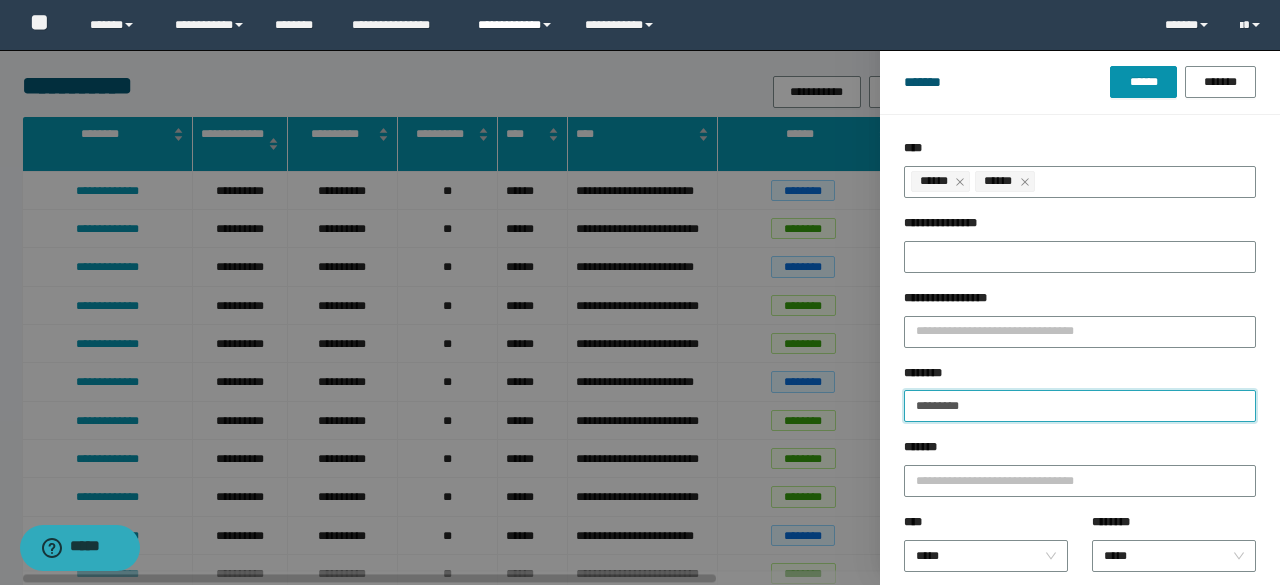 type on "********" 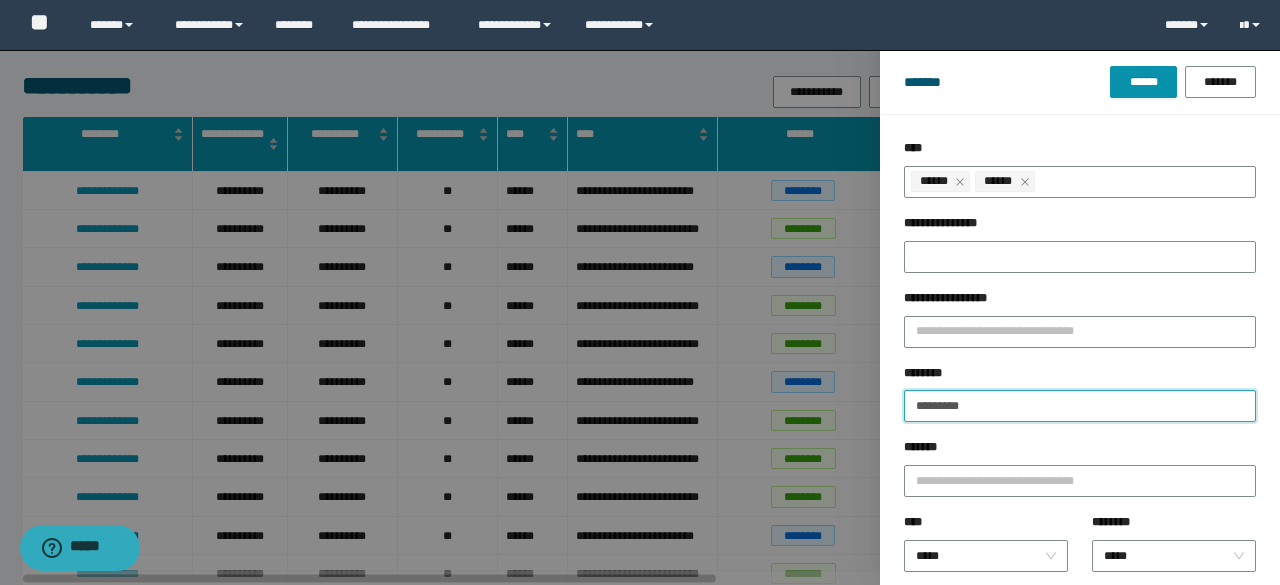 drag, startPoint x: 1006, startPoint y: 407, endPoint x: 770, endPoint y: 405, distance: 236.00847 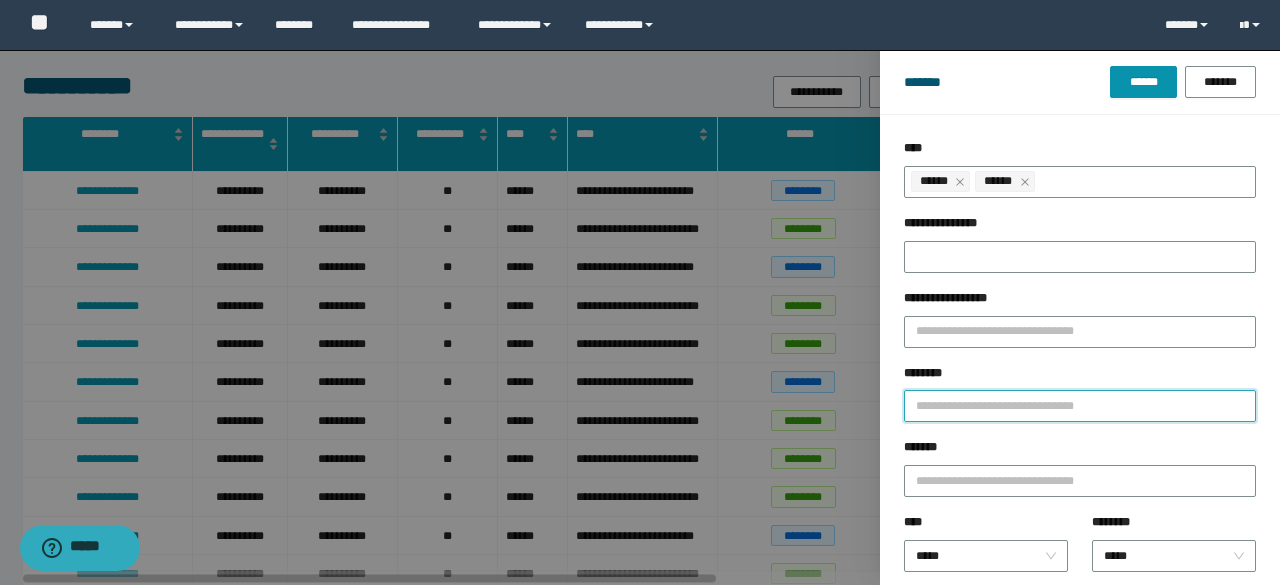 paste on "********" 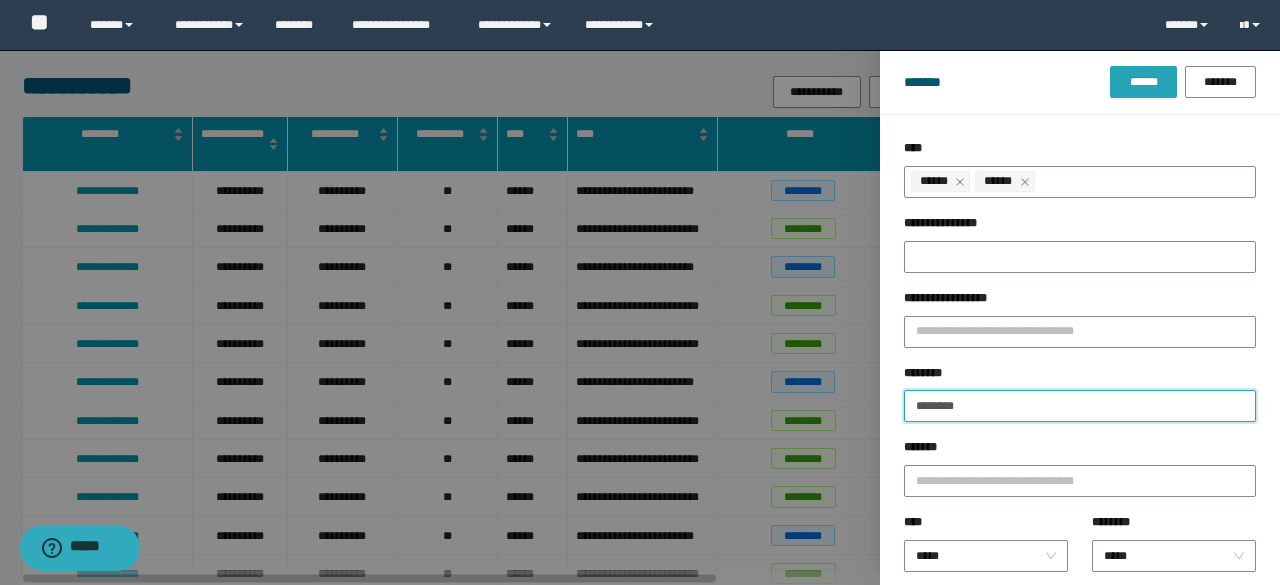 type on "********" 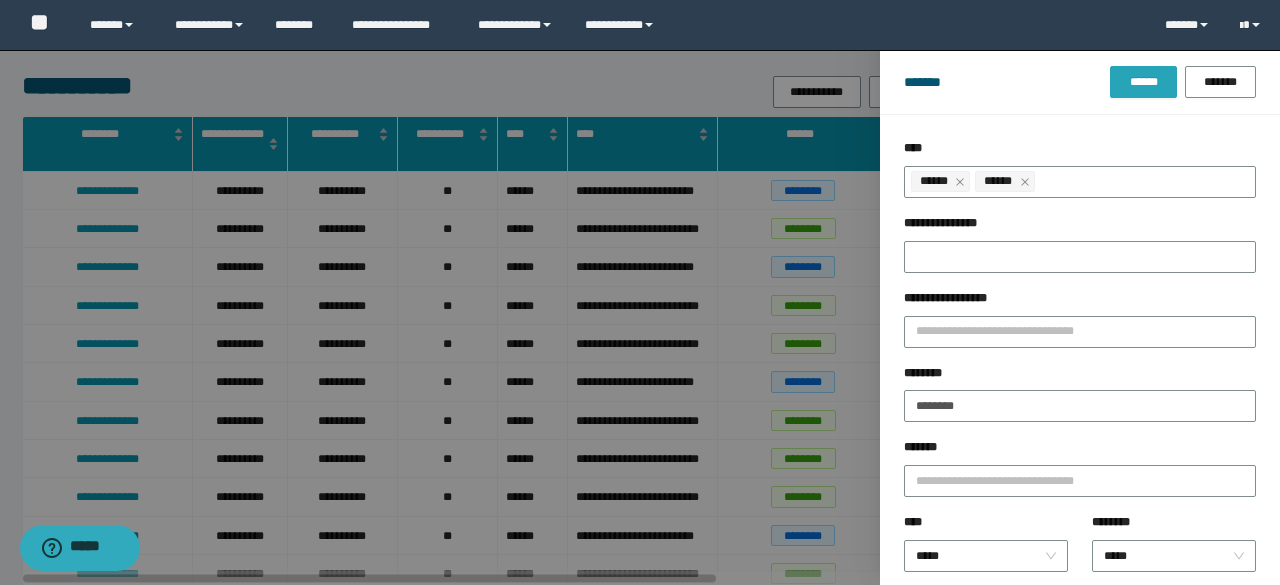 click on "******" at bounding box center (1143, 82) 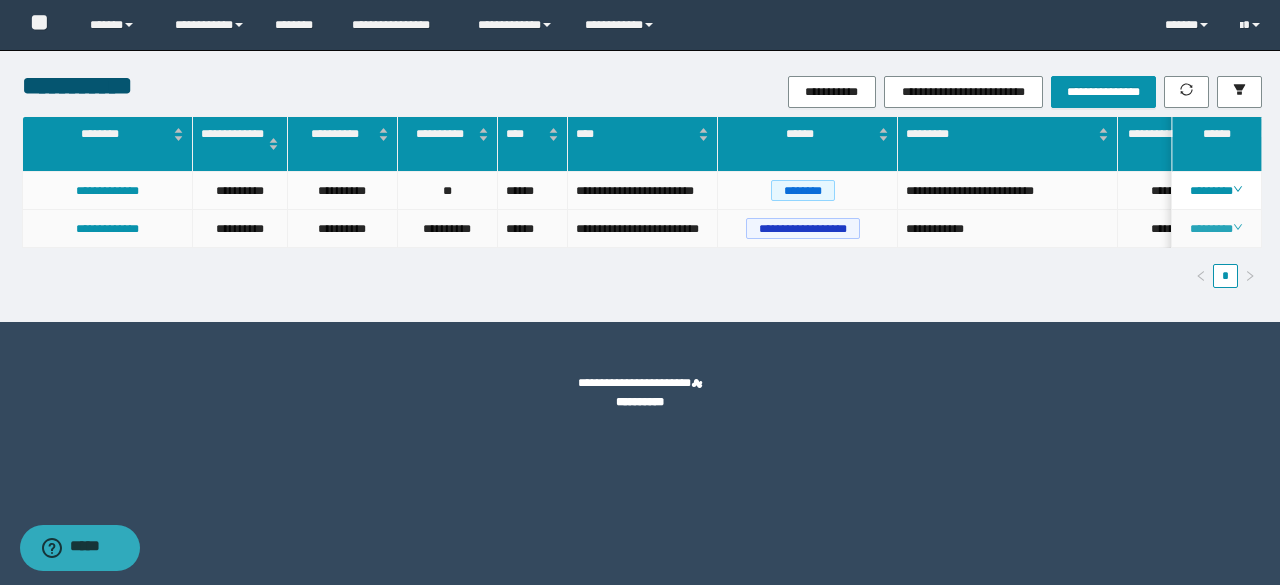 click on "********" at bounding box center [1216, 229] 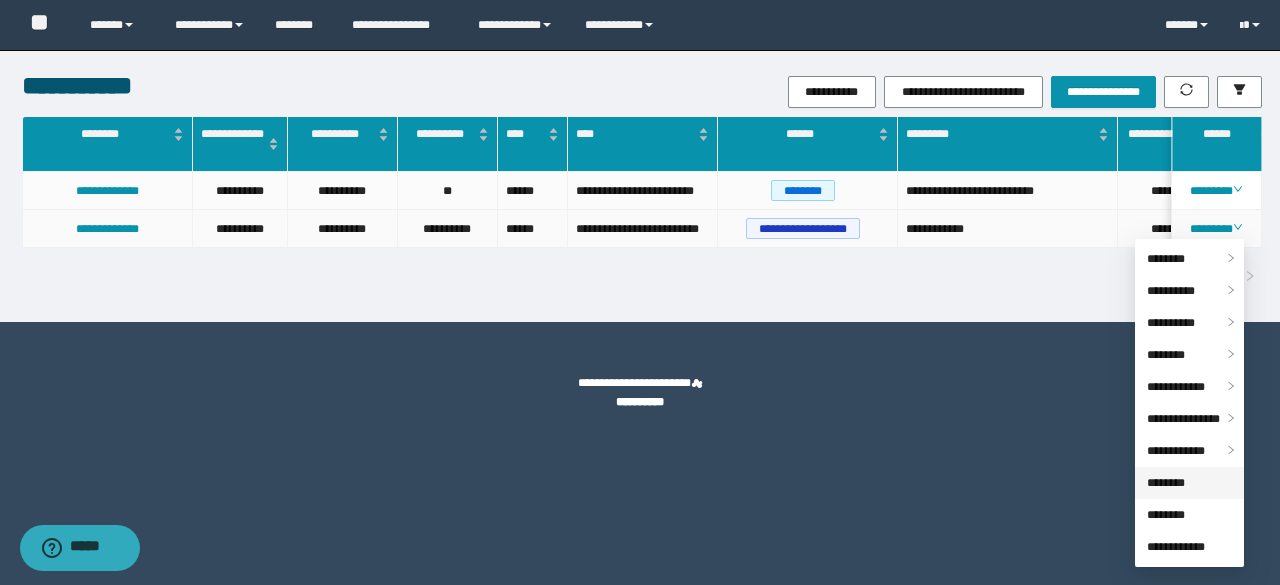 click on "********" at bounding box center [1166, 483] 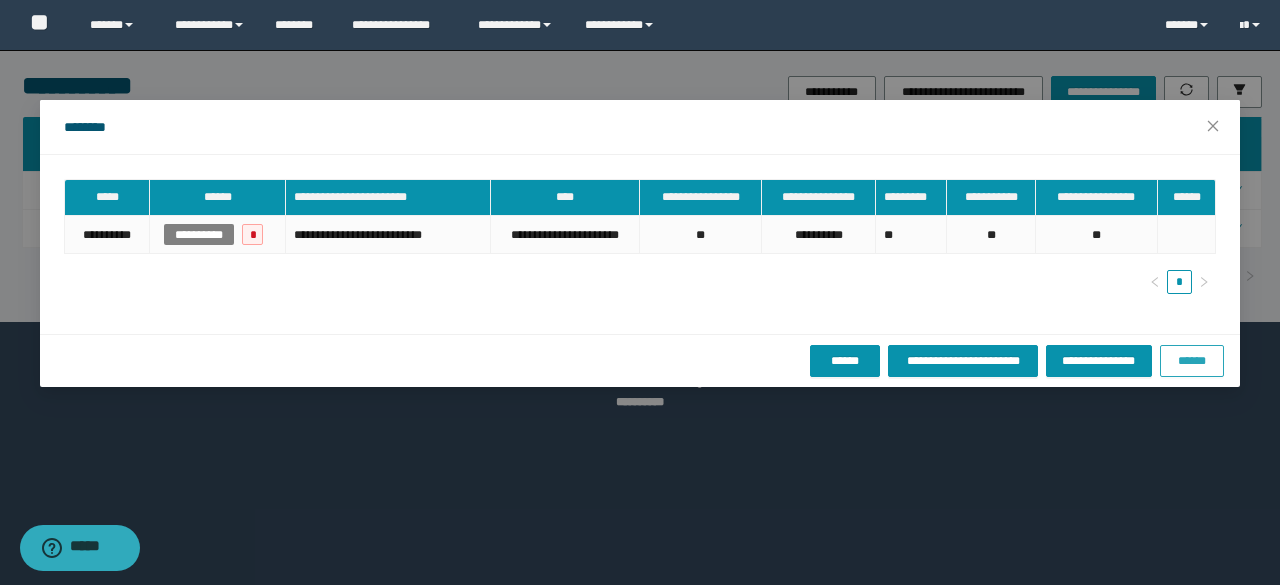 click on "******" at bounding box center (1192, 361) 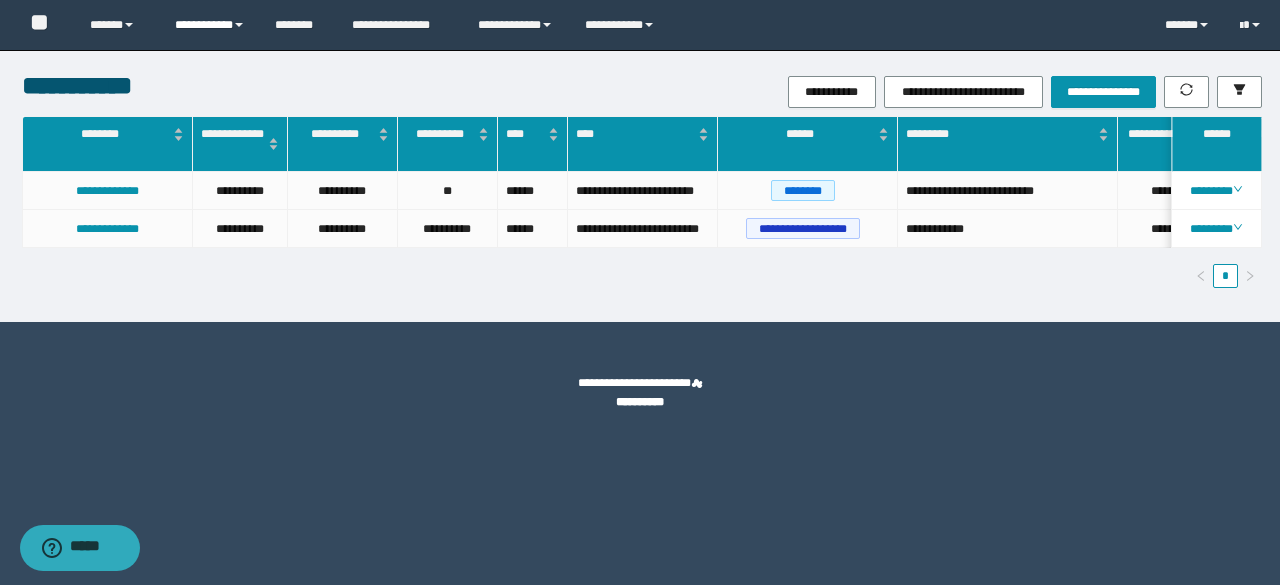 click on "**********" at bounding box center [210, 25] 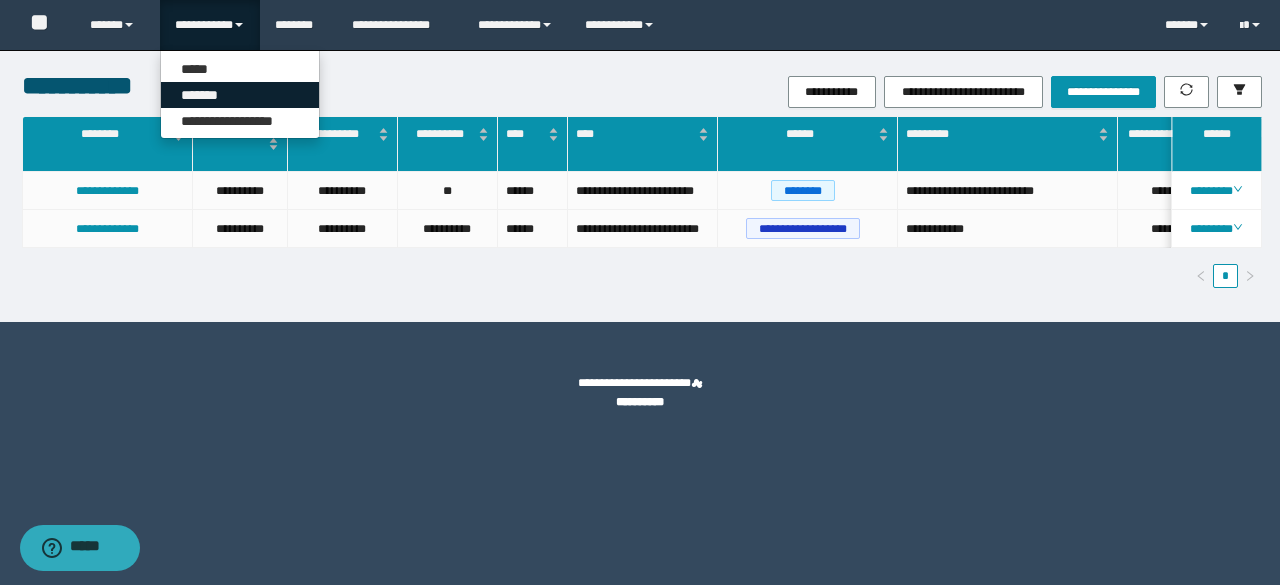 click on "*******" at bounding box center [240, 95] 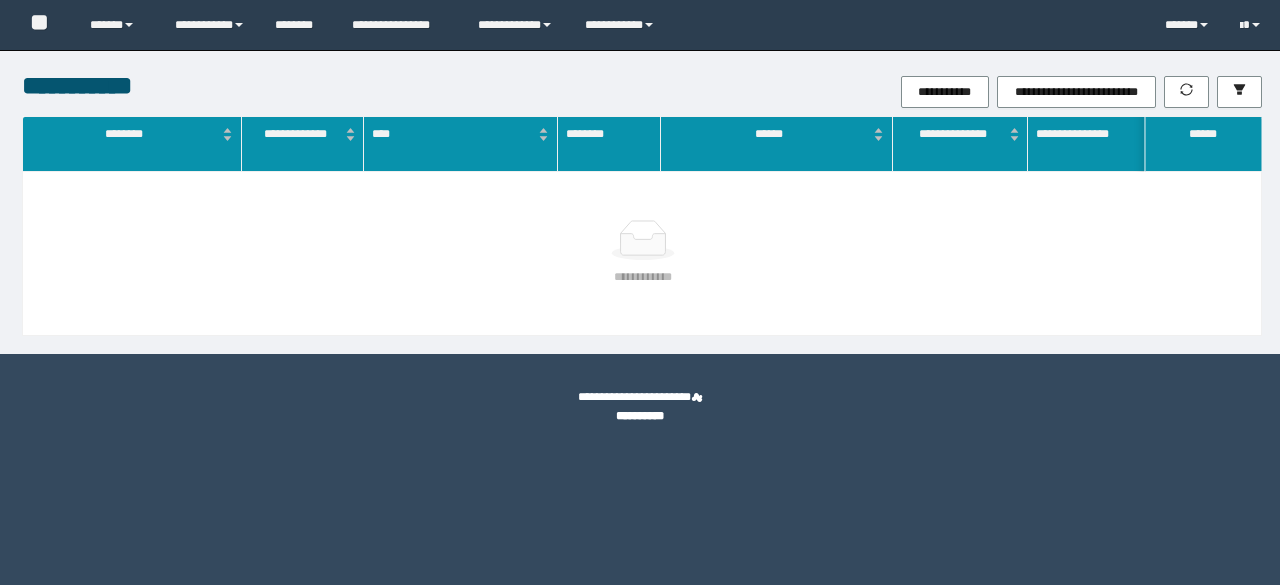 scroll, scrollTop: 0, scrollLeft: 0, axis: both 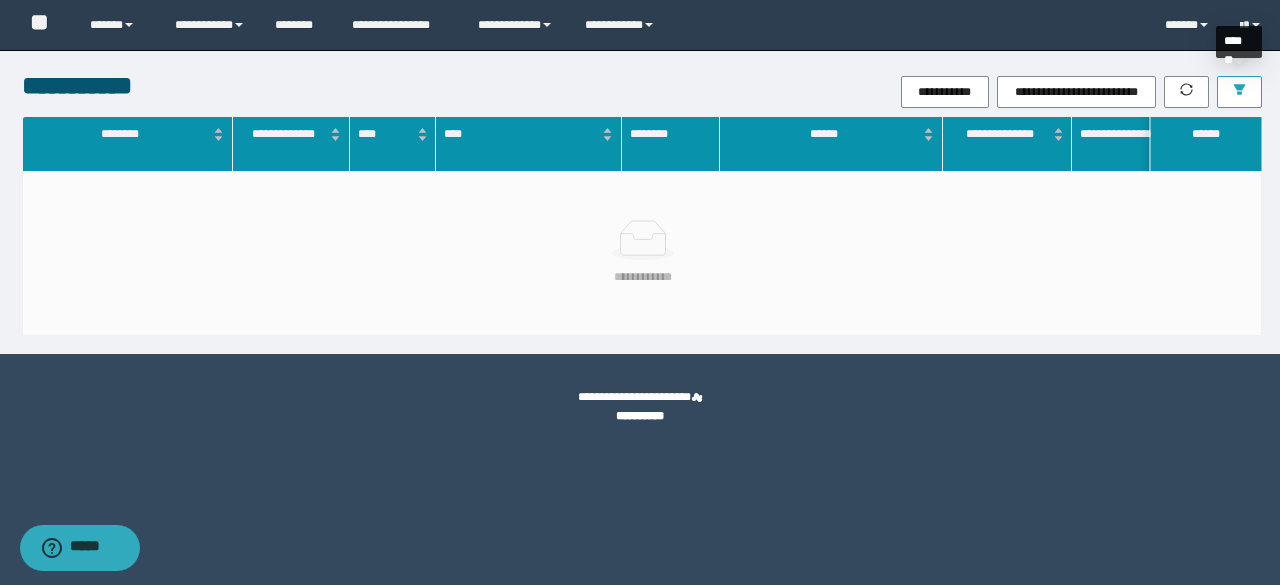 click 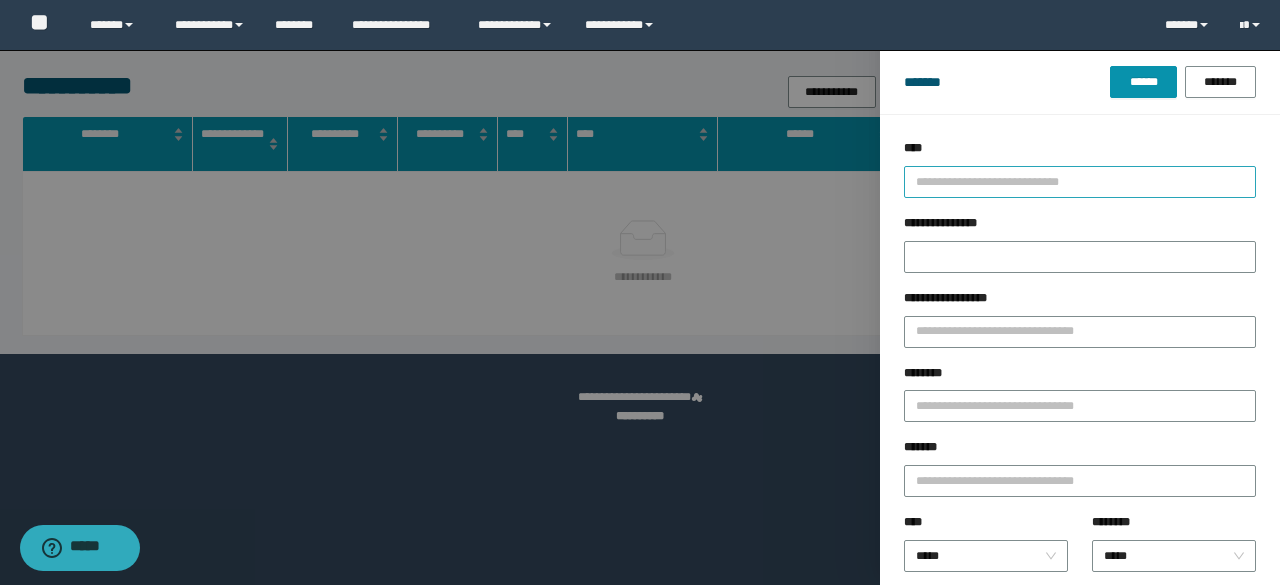 click on "**********" at bounding box center (1080, 182) 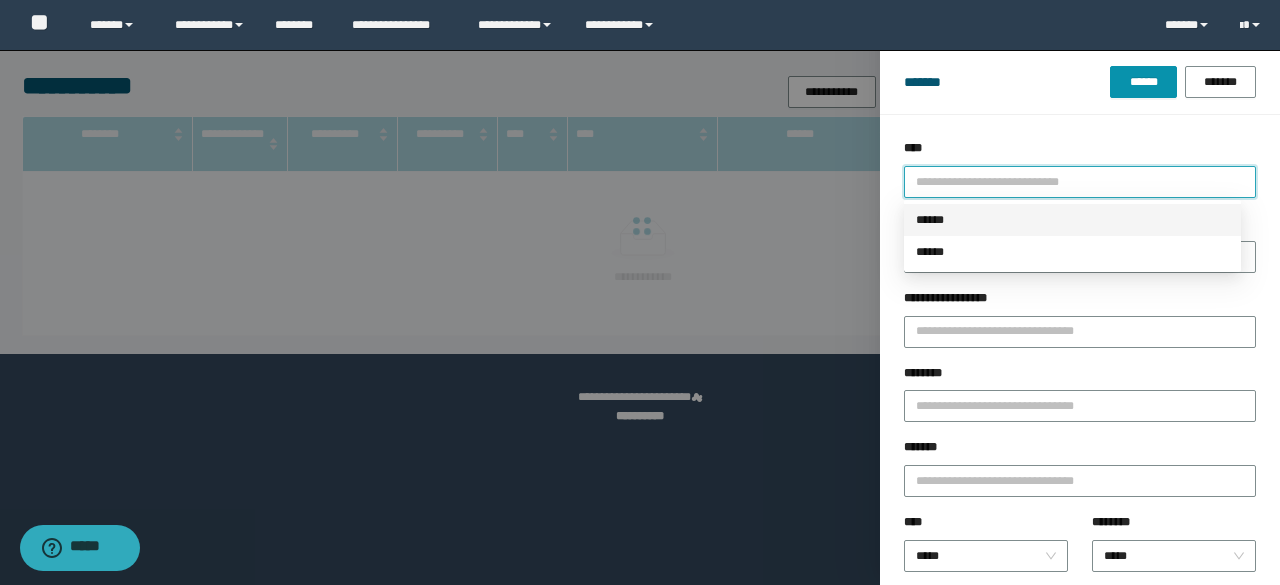 click on "******" at bounding box center [1072, 220] 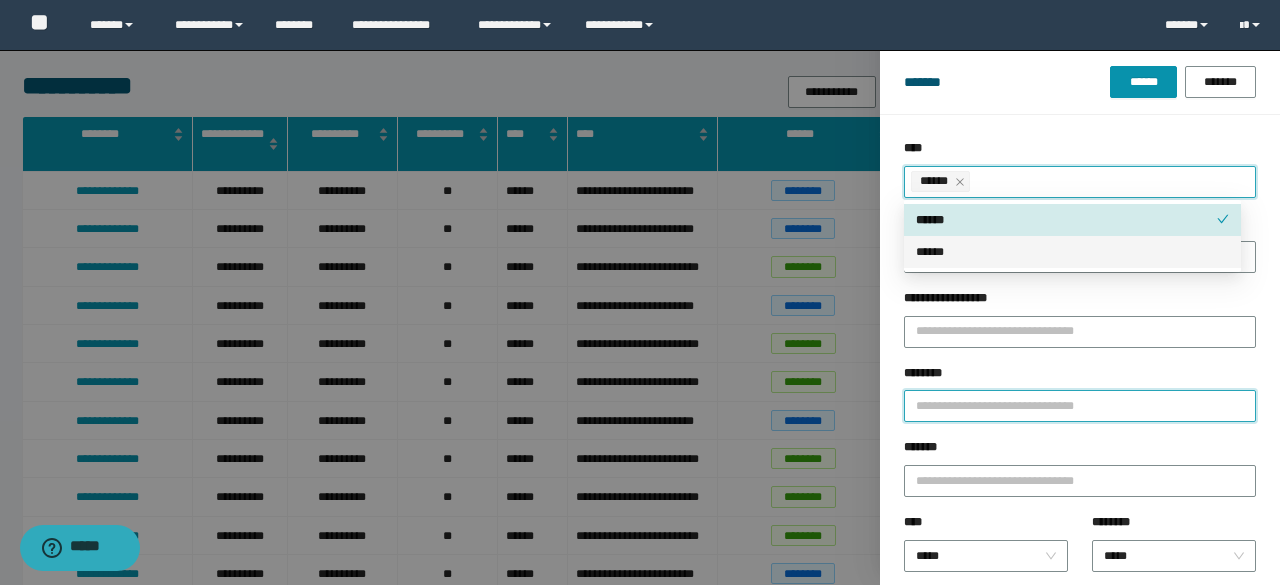click on "********" at bounding box center [1080, 406] 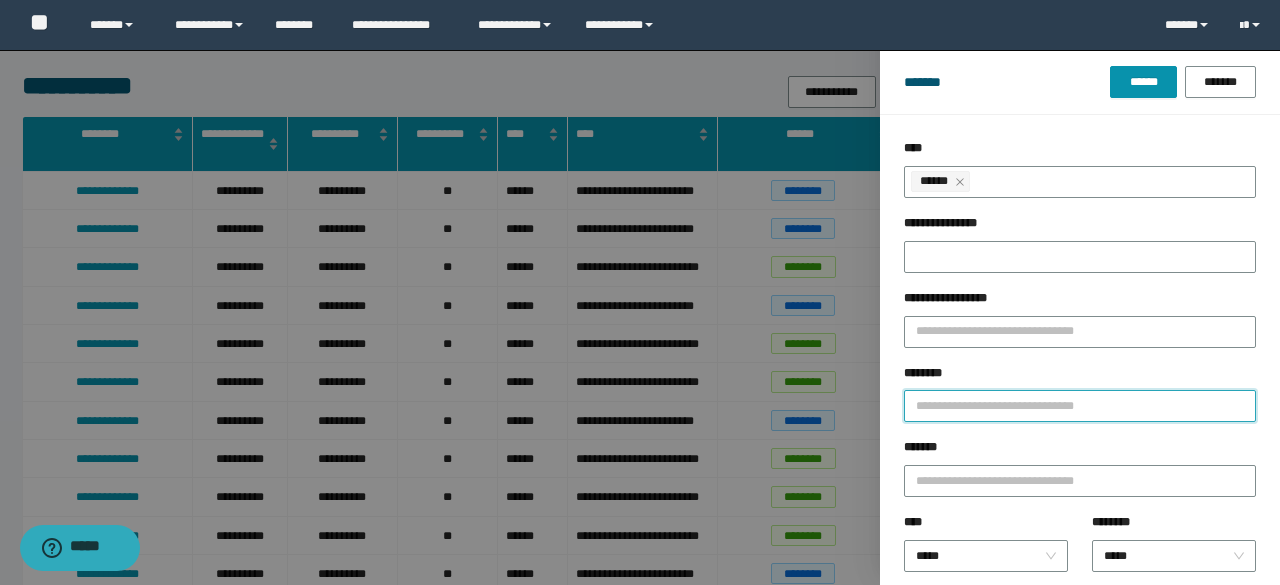 paste on "********" 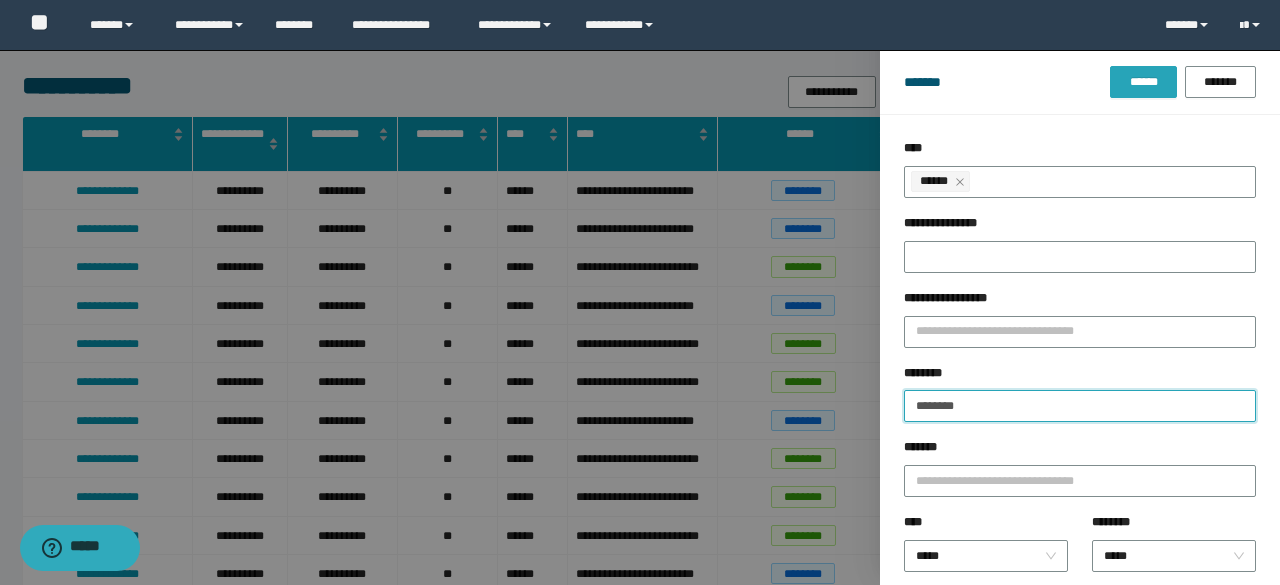 type on "********" 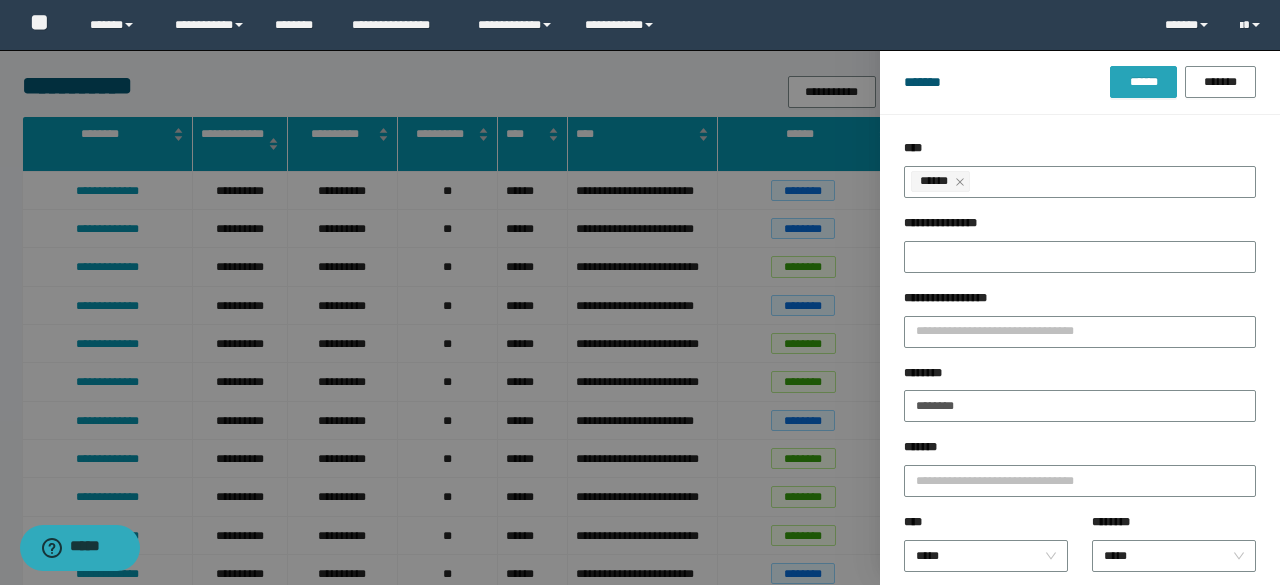 click on "******" at bounding box center [1143, 82] 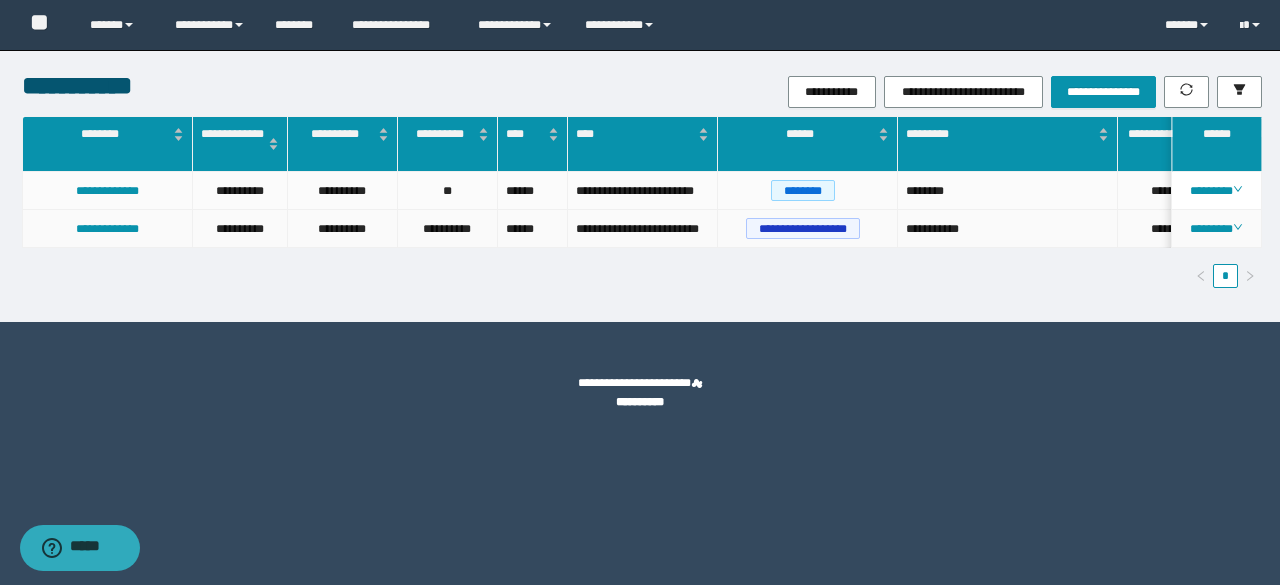 click on "********" at bounding box center [1217, 229] 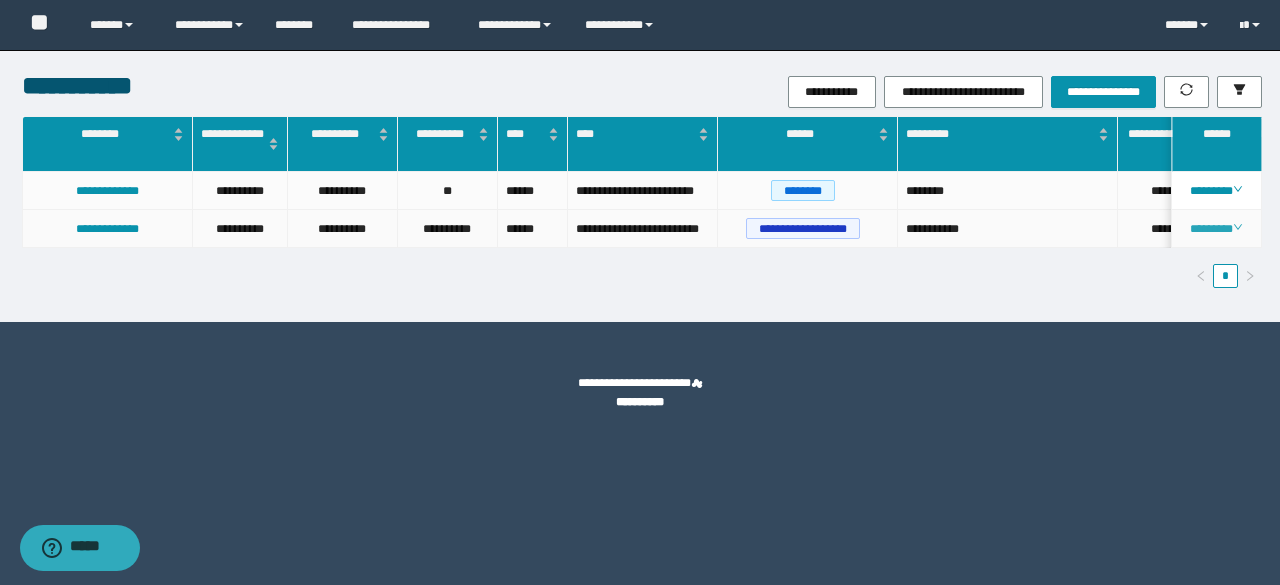 click on "********" at bounding box center (1216, 229) 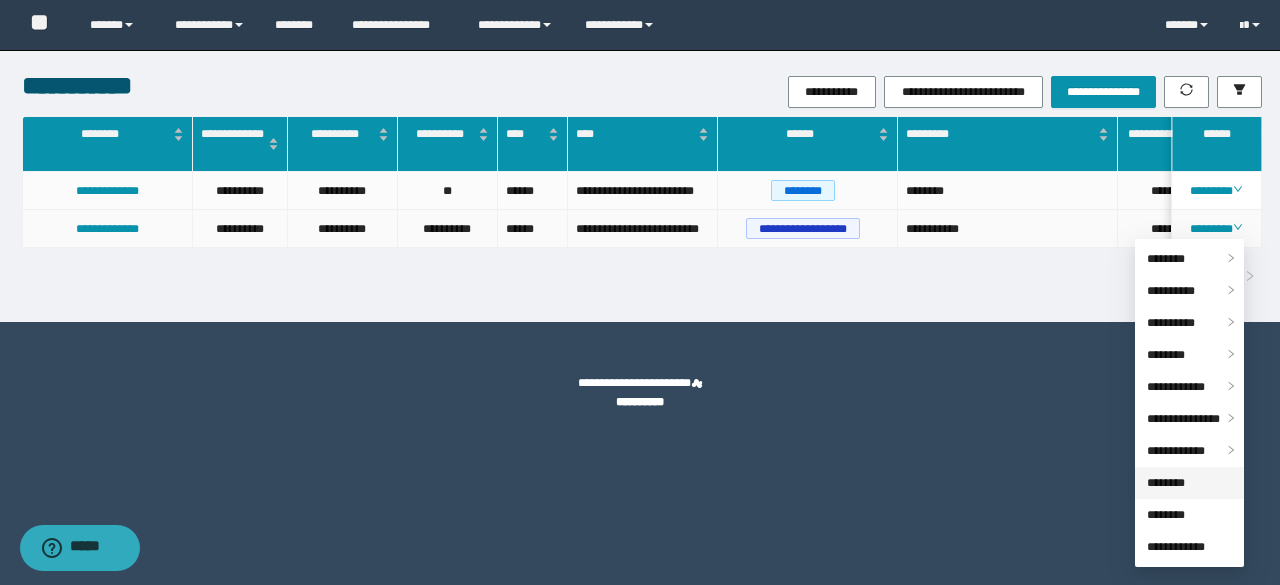 click on "********" at bounding box center [1166, 483] 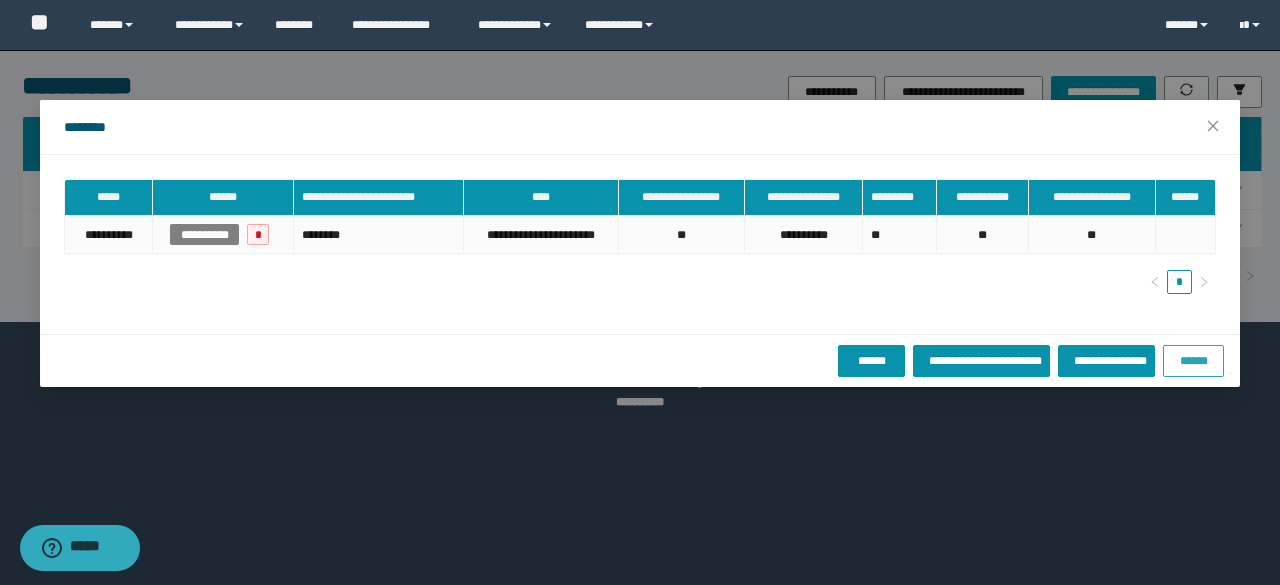 click on "******" at bounding box center (1193, 361) 